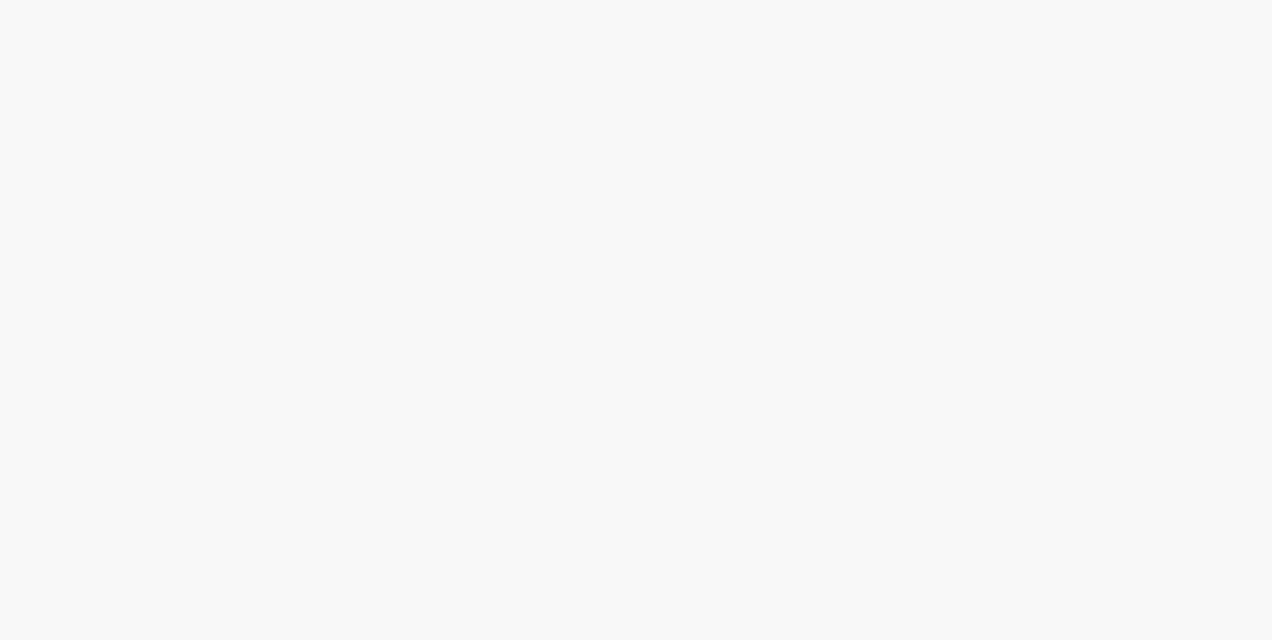 scroll, scrollTop: 0, scrollLeft: 0, axis: both 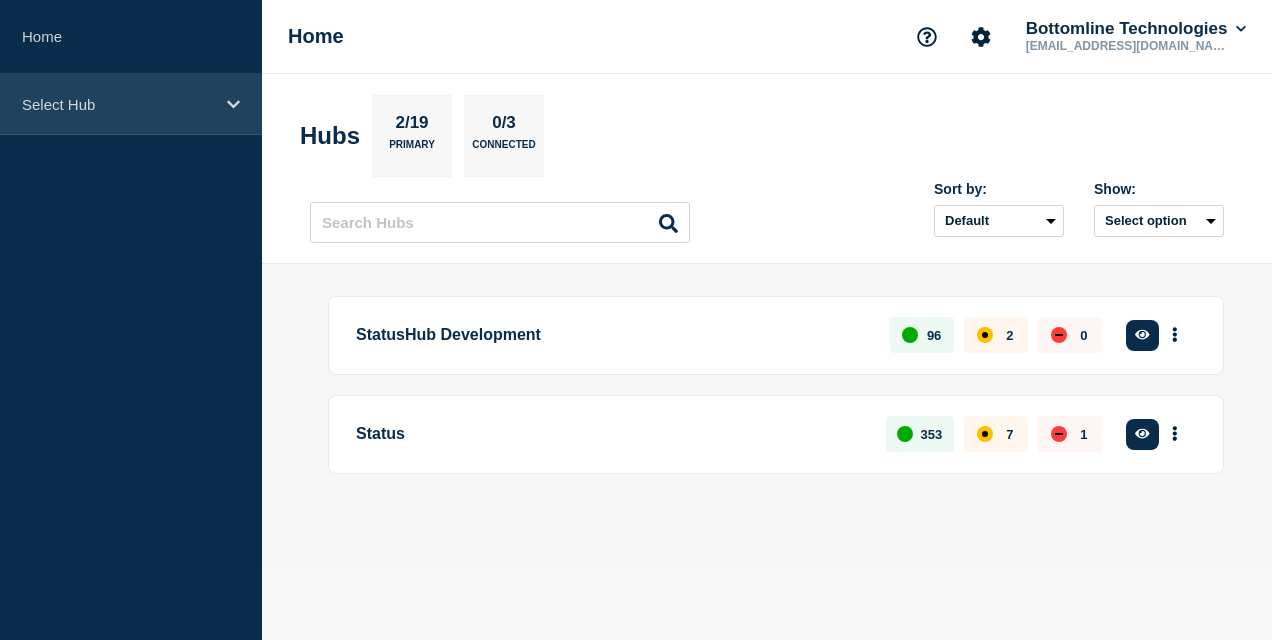click on "Select Hub" at bounding box center (131, 104) 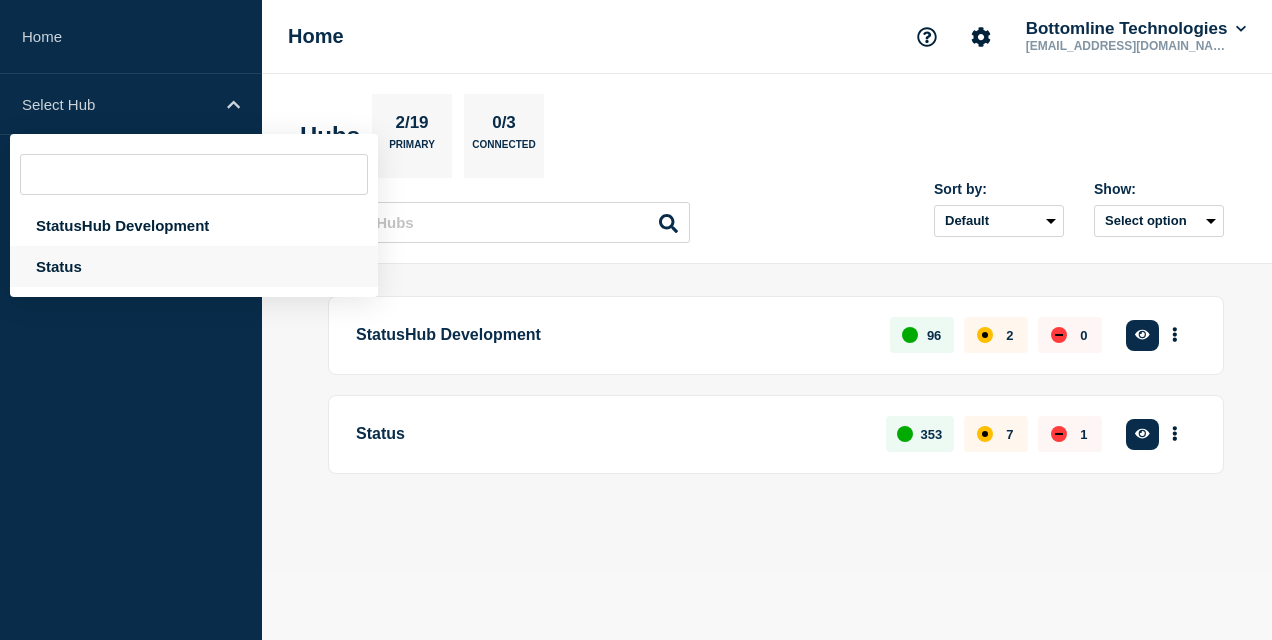 click on "Status" at bounding box center (194, 266) 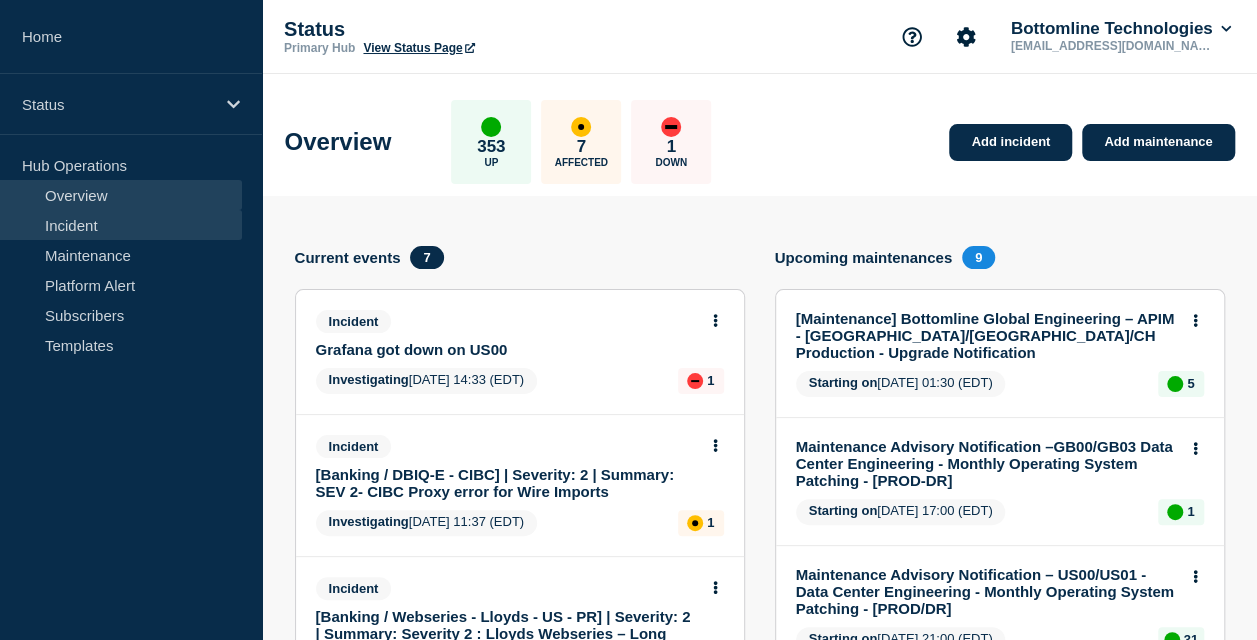click on "Incident" at bounding box center (121, 225) 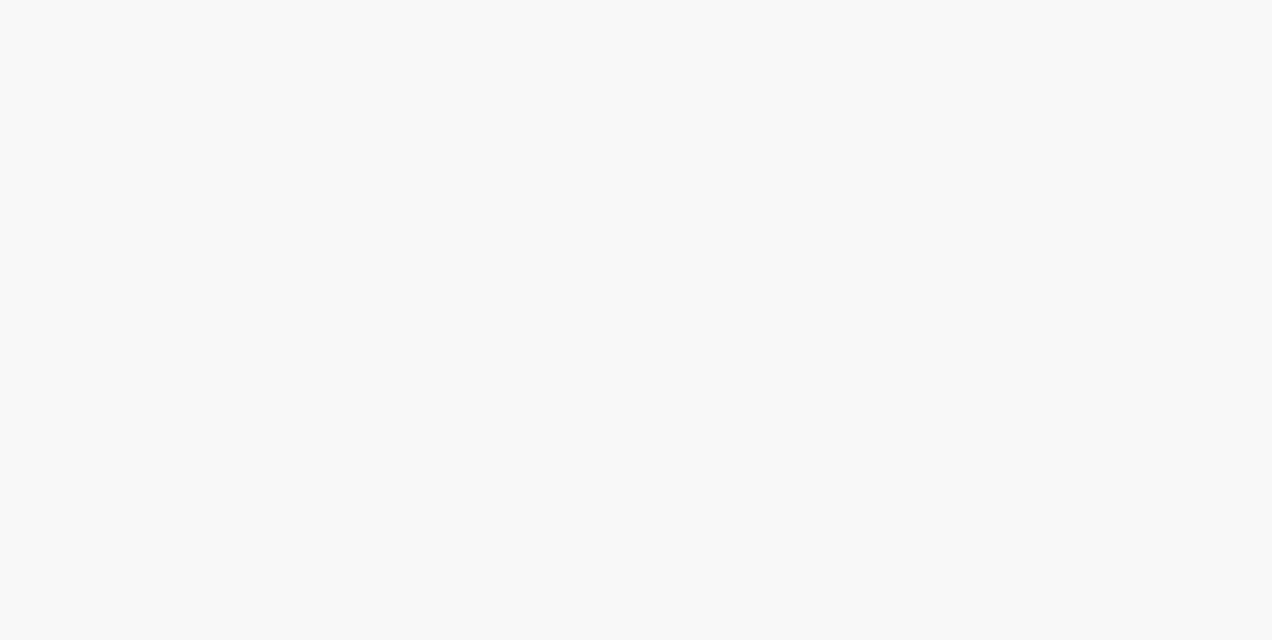 scroll, scrollTop: 0, scrollLeft: 0, axis: both 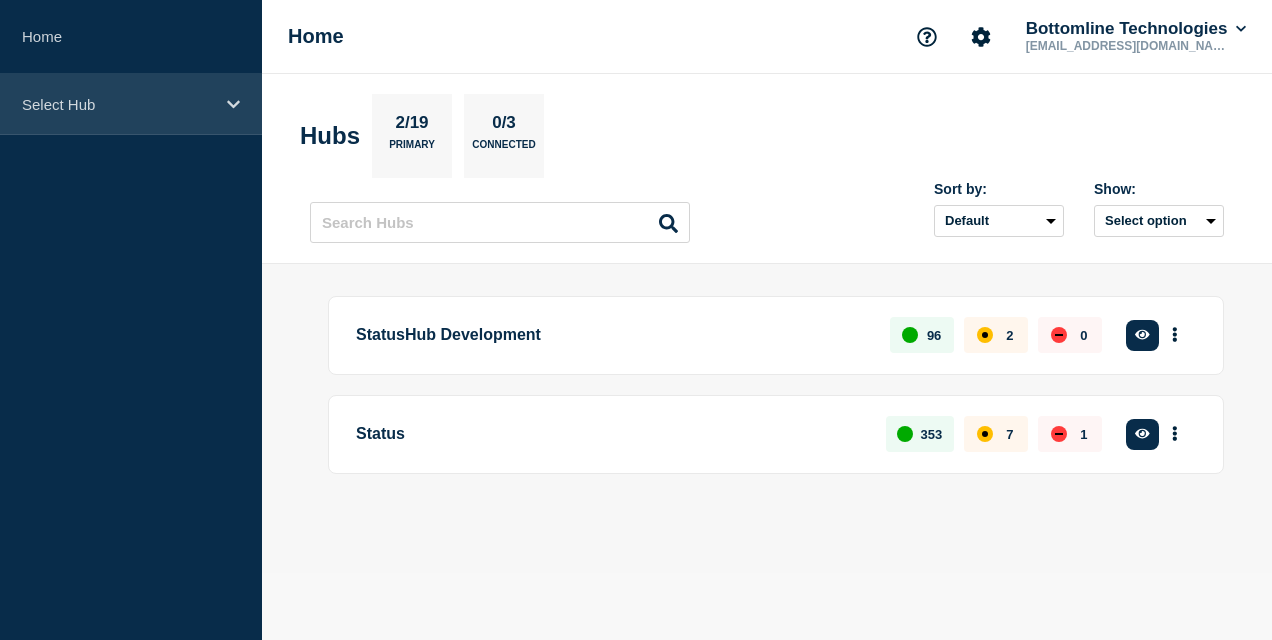 click on "Select Hub" at bounding box center [131, 104] 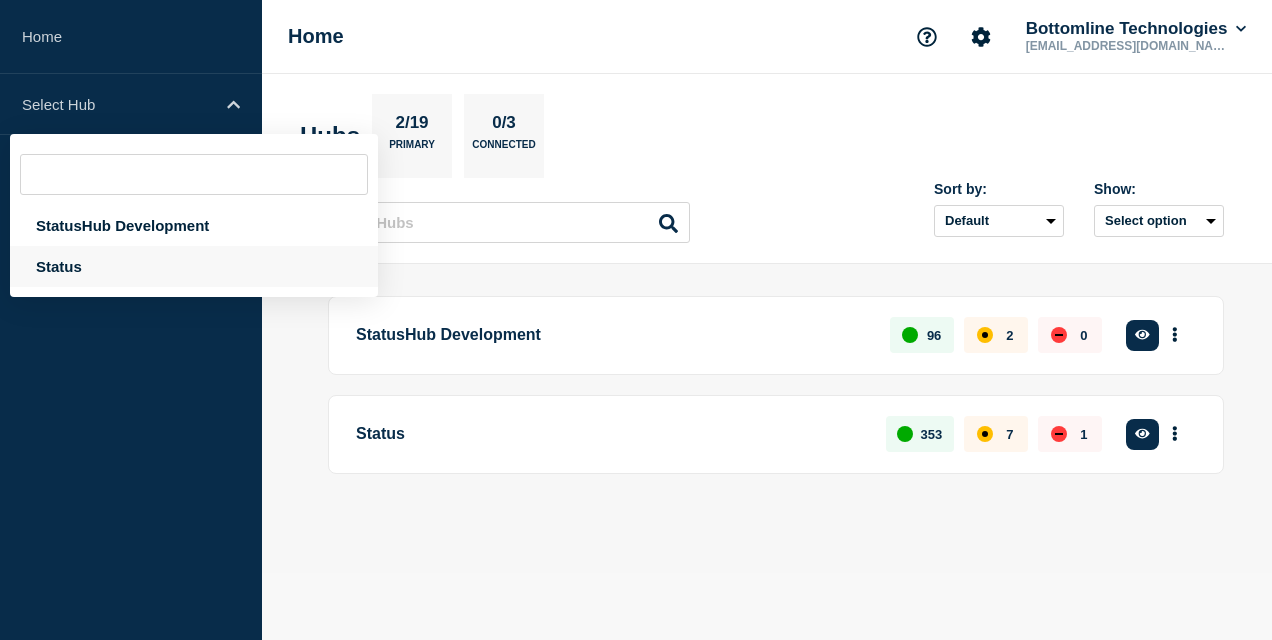 click on "Status" at bounding box center (194, 266) 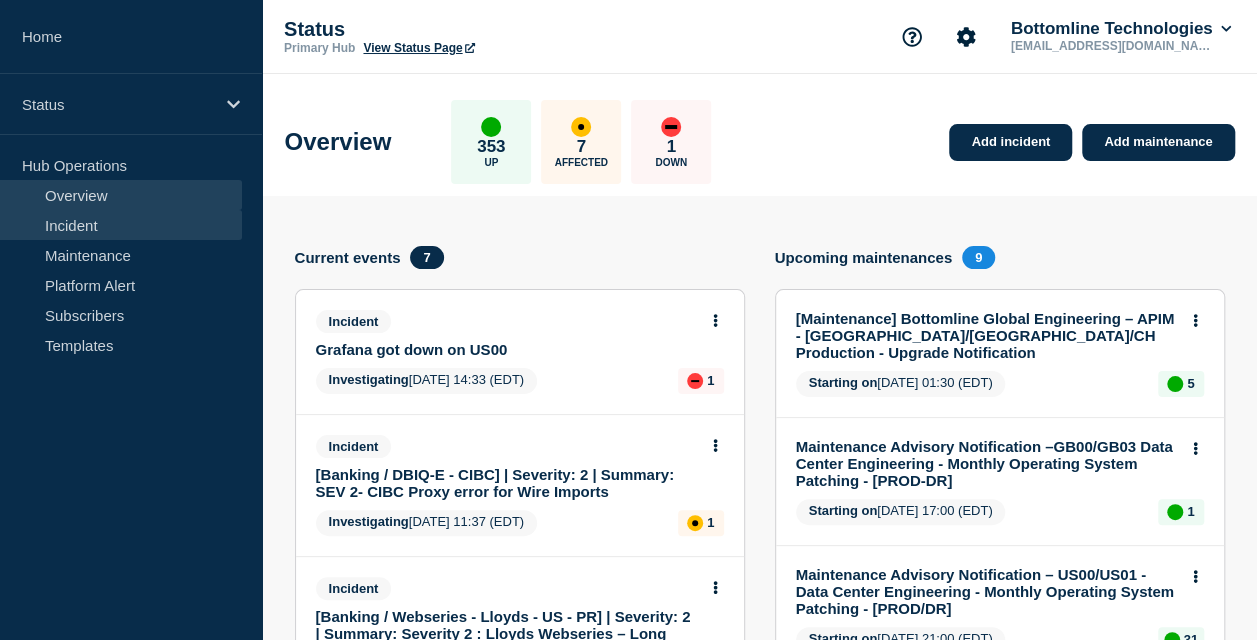 click on "Incident" at bounding box center [121, 225] 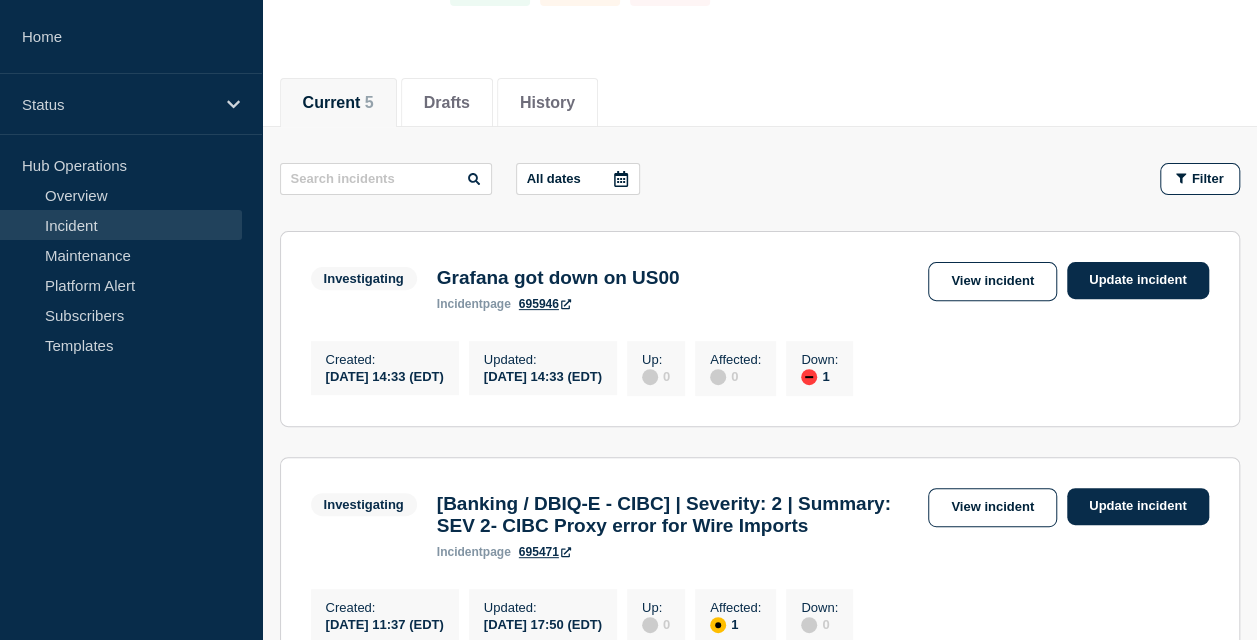 scroll, scrollTop: 204, scrollLeft: 0, axis: vertical 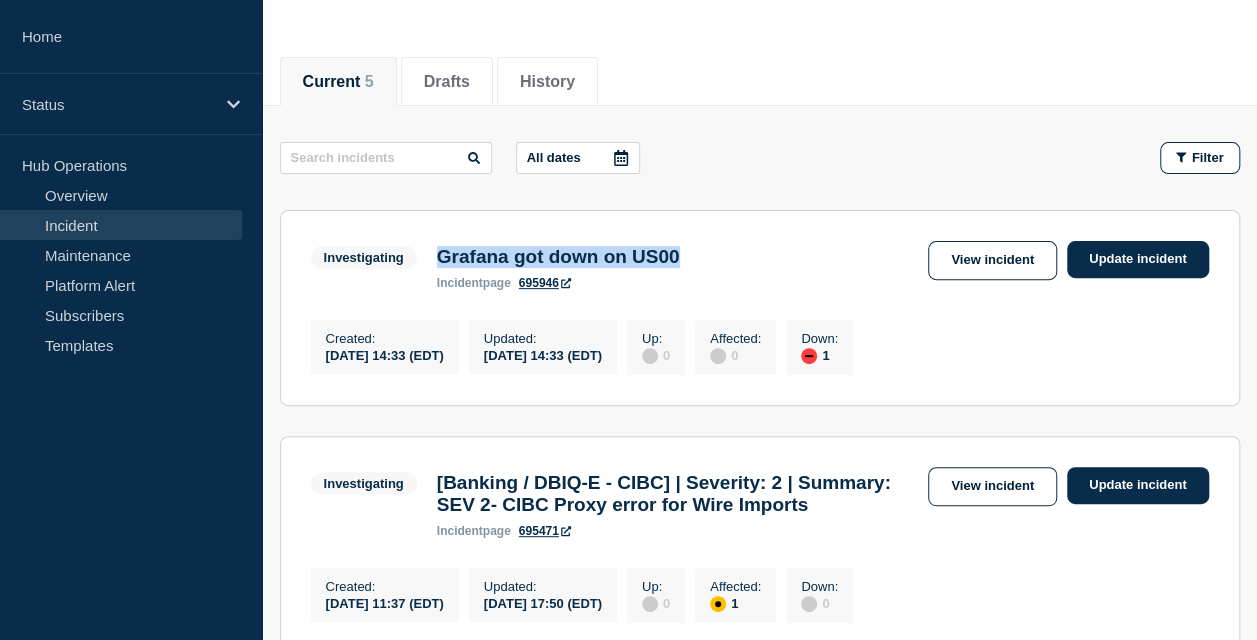 drag, startPoint x: 430, startPoint y: 253, endPoint x: 740, endPoint y: 238, distance: 310.3627 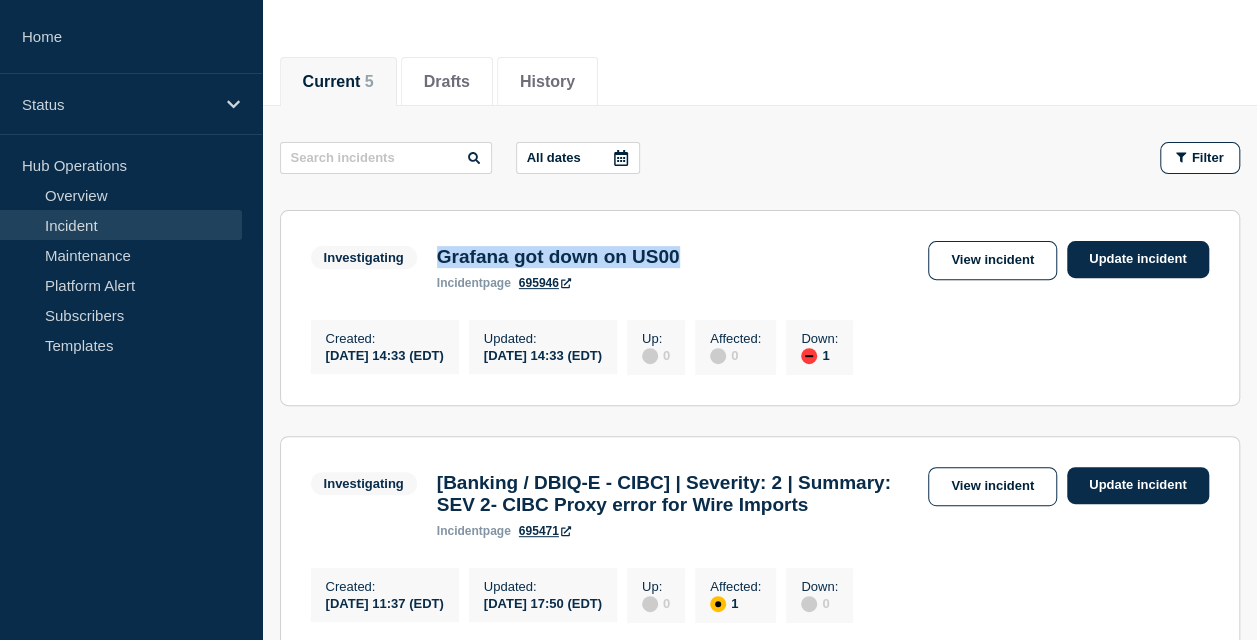 scroll, scrollTop: 273, scrollLeft: 0, axis: vertical 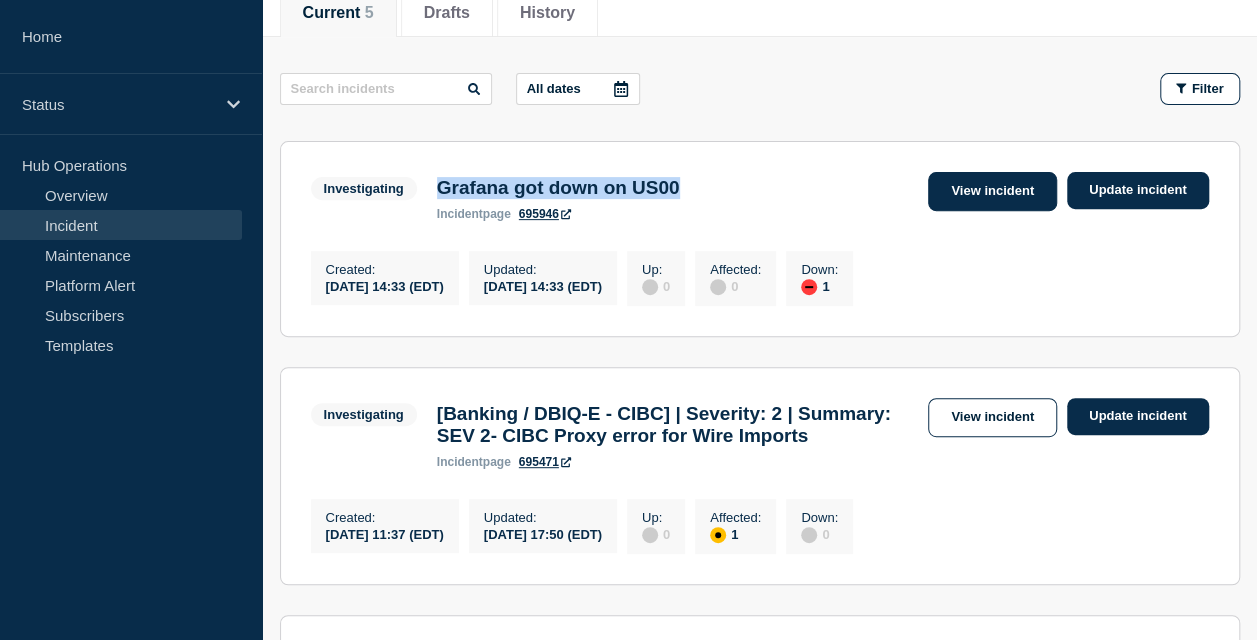 click on "View incident" at bounding box center (992, 191) 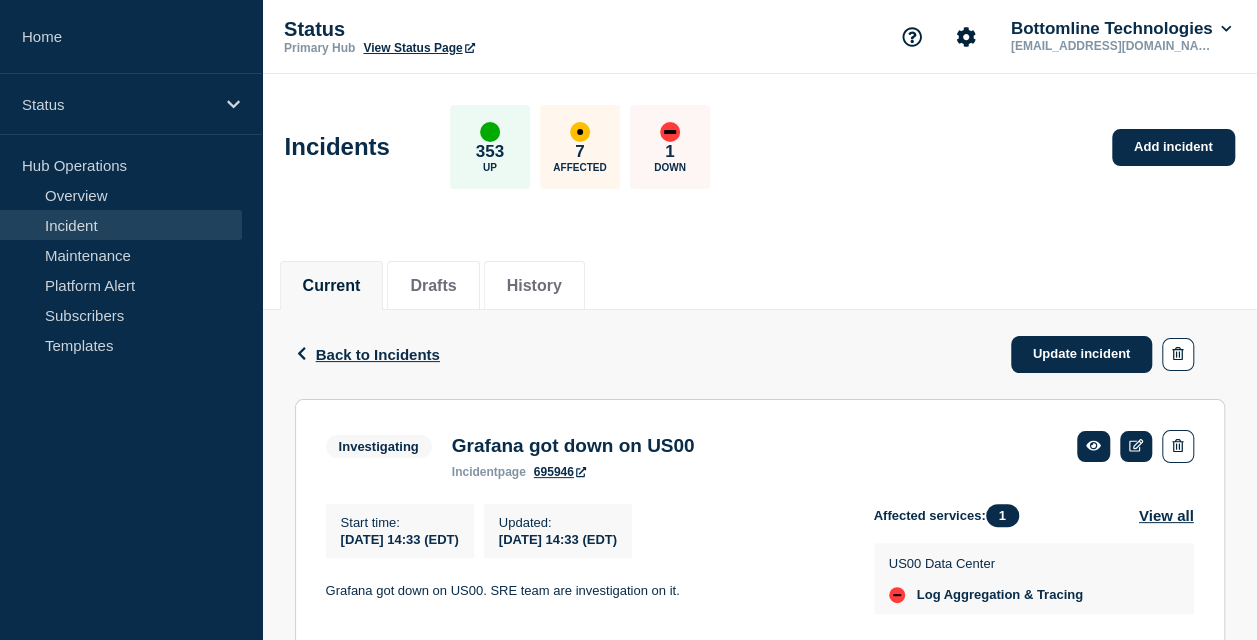 scroll, scrollTop: 80, scrollLeft: 0, axis: vertical 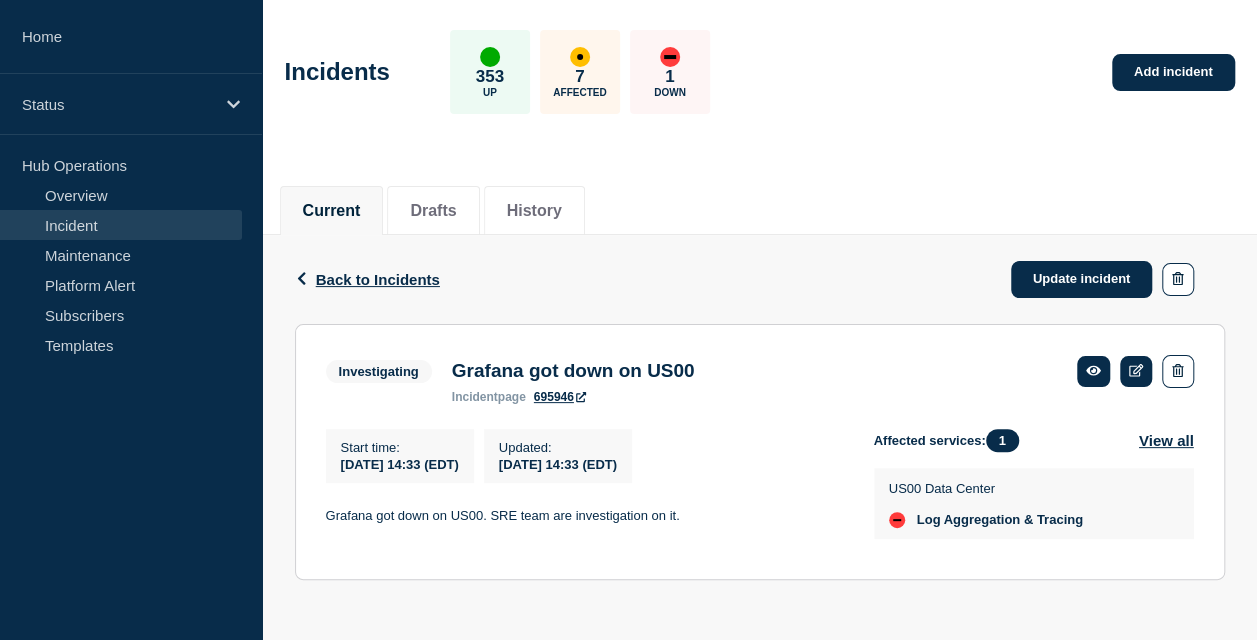 click on "Incident" at bounding box center [121, 225] 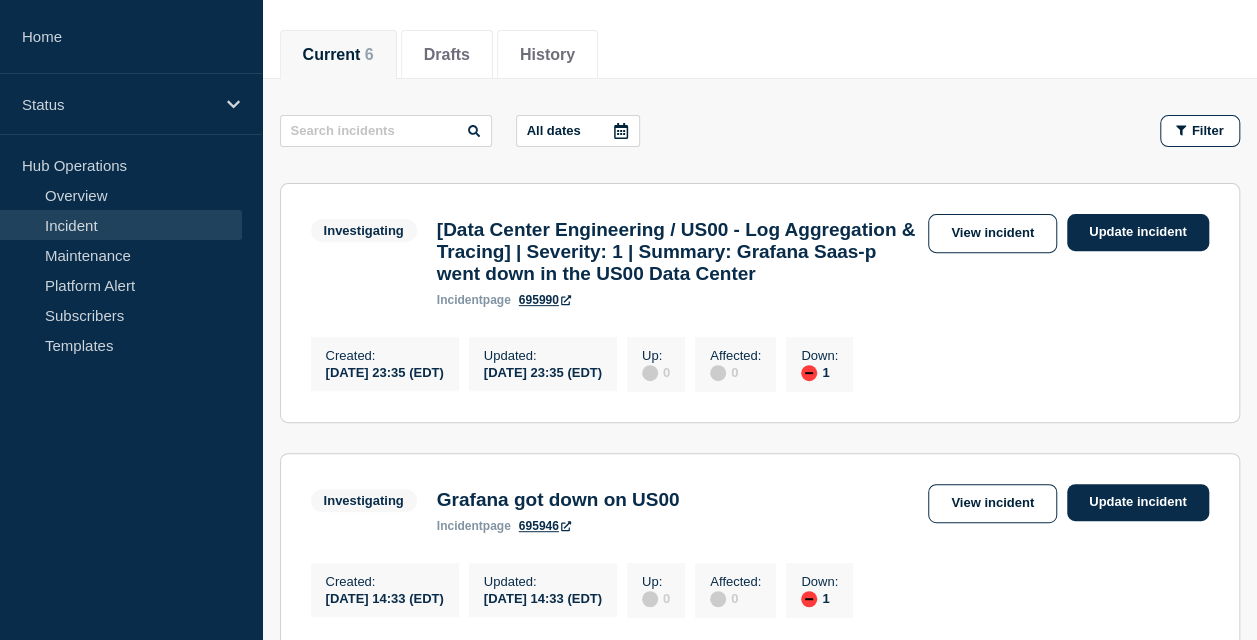 scroll, scrollTop: 233, scrollLeft: 0, axis: vertical 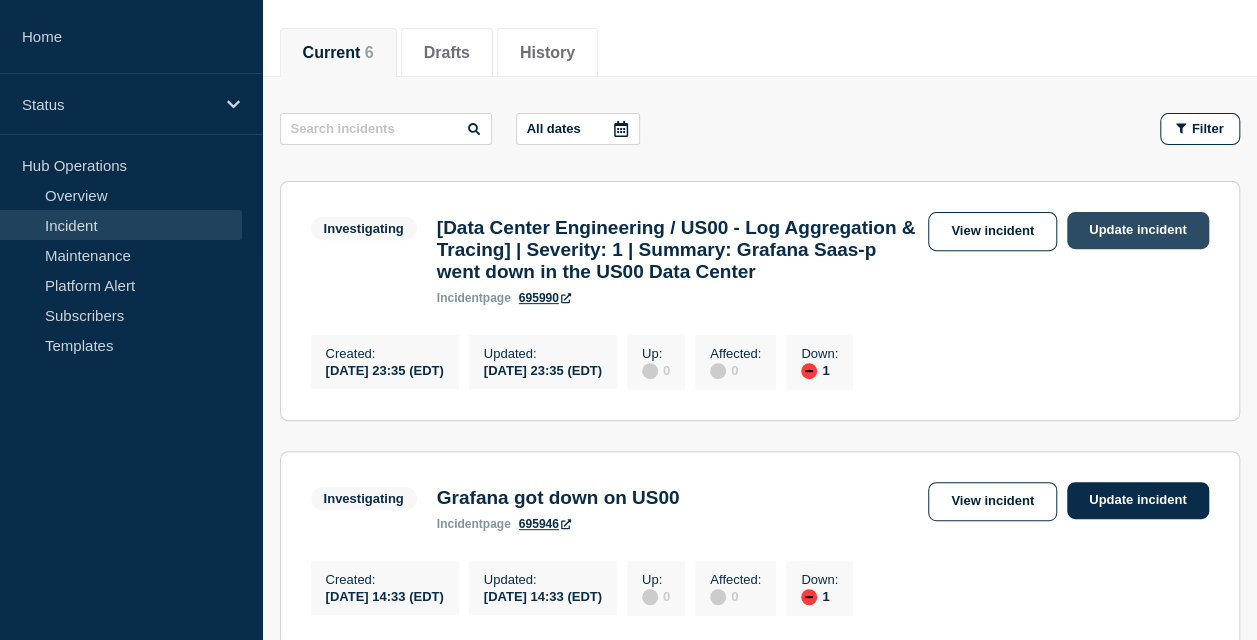 click on "Update incident" at bounding box center [1138, 230] 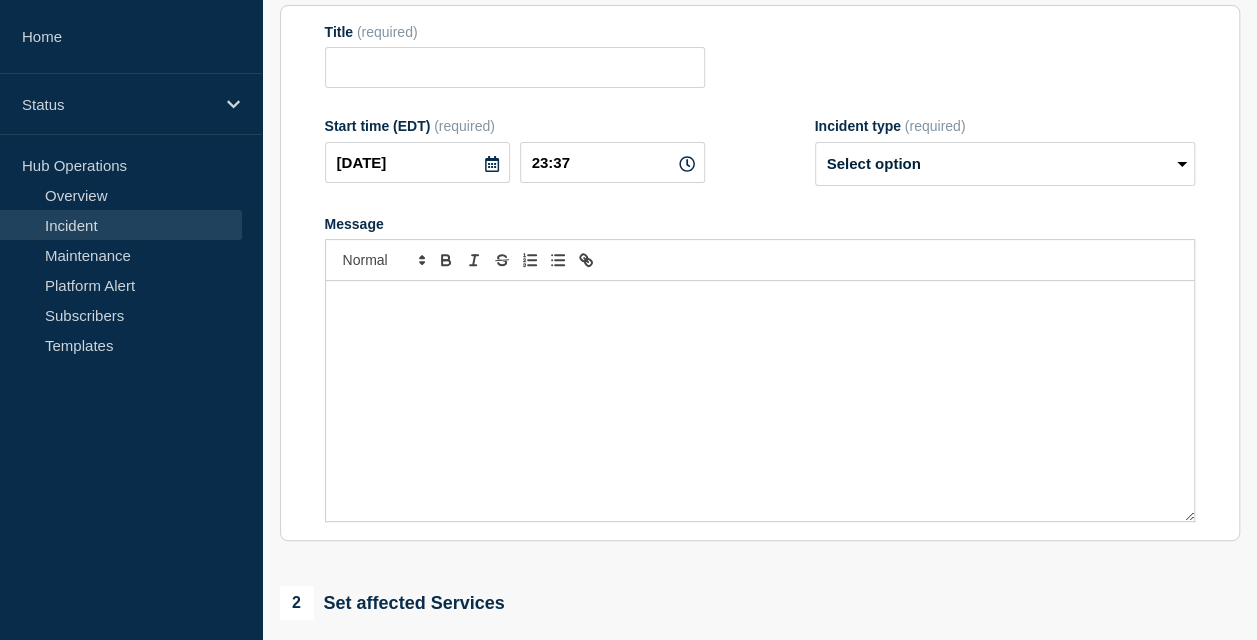 type on "[Data Center Engineering / US00 - Log Aggregation & Tracing] | Severity: 1 | Summary: Grafana Saas-p went down in the US00 Data Center" 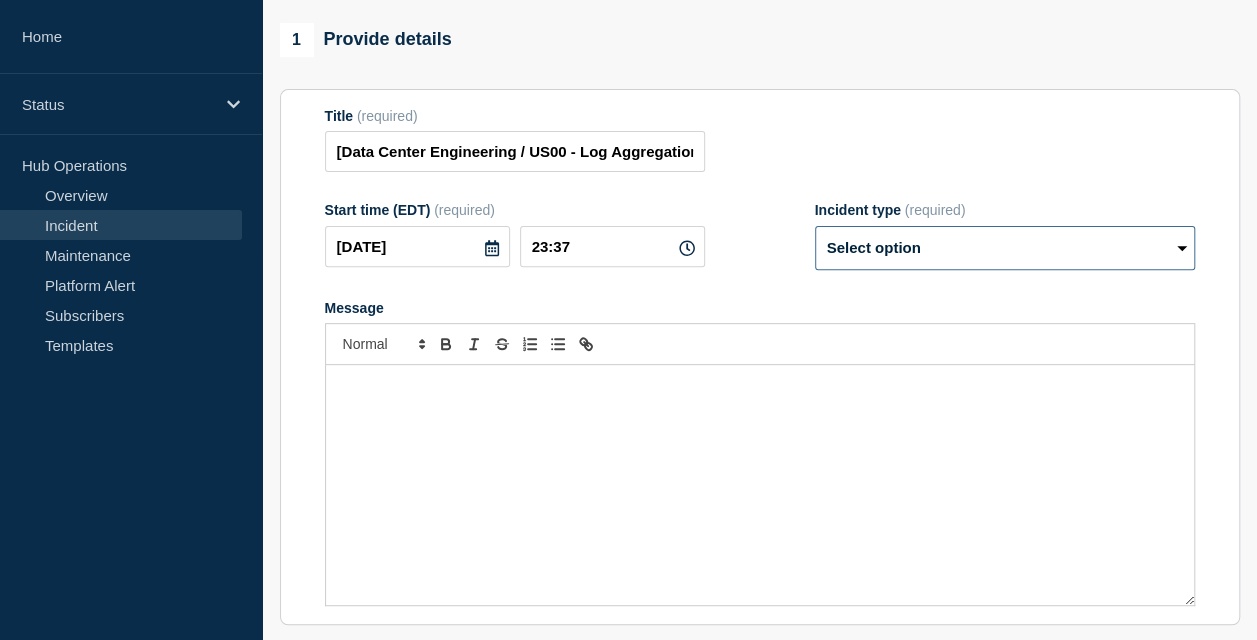 click on "Select option Investigating Identified Monitoring Resolved" at bounding box center (1005, 248) 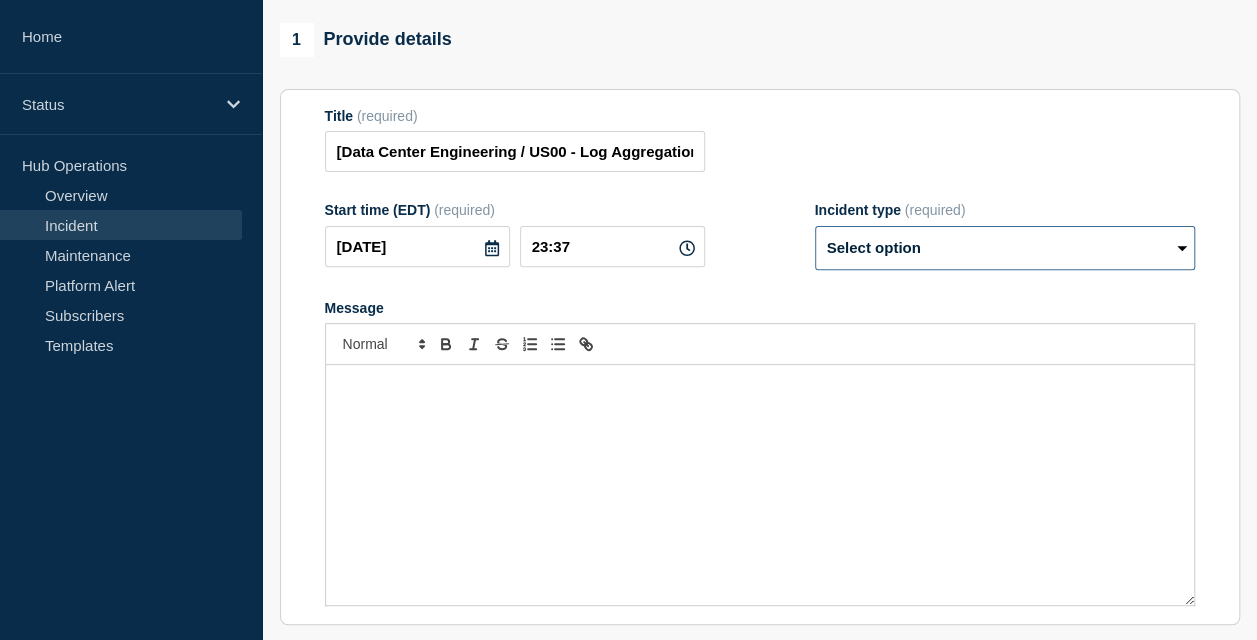 select on "investigating" 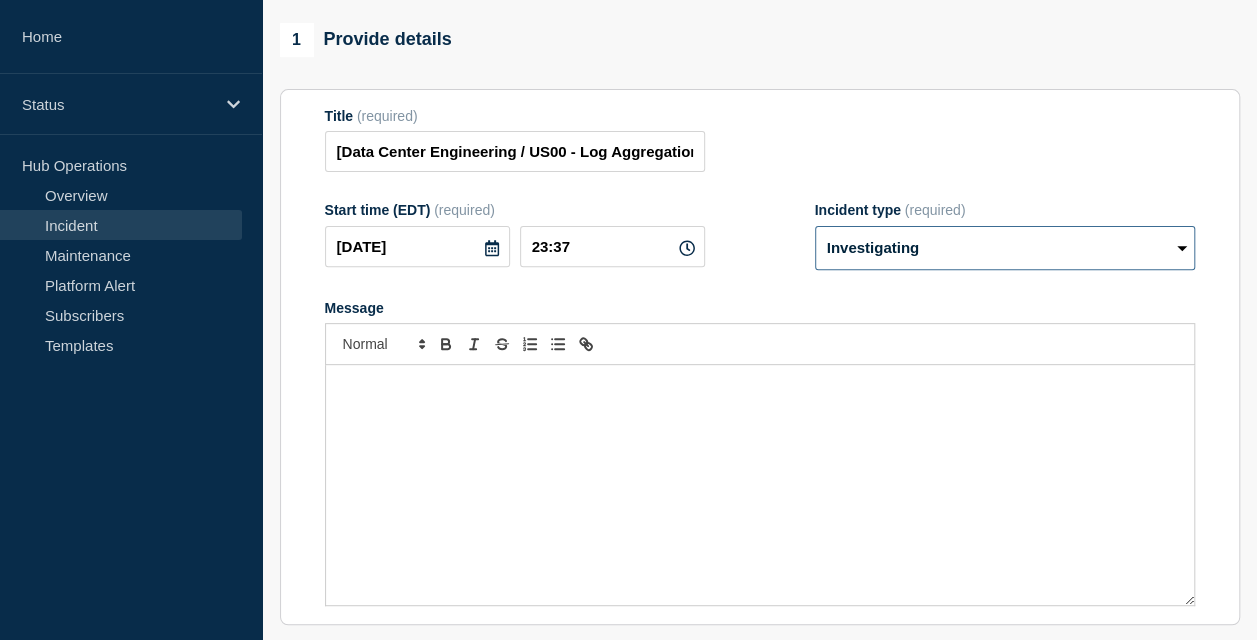 click on "Select option Investigating Identified Monitoring Resolved" at bounding box center (1005, 248) 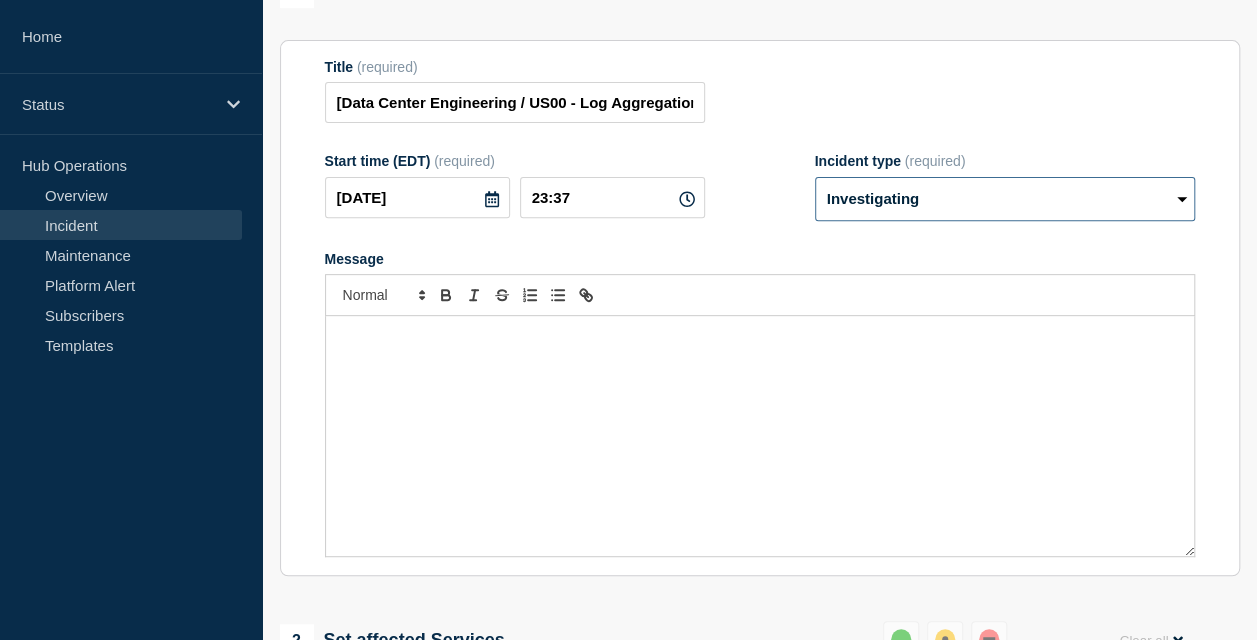 scroll, scrollTop: 283, scrollLeft: 0, axis: vertical 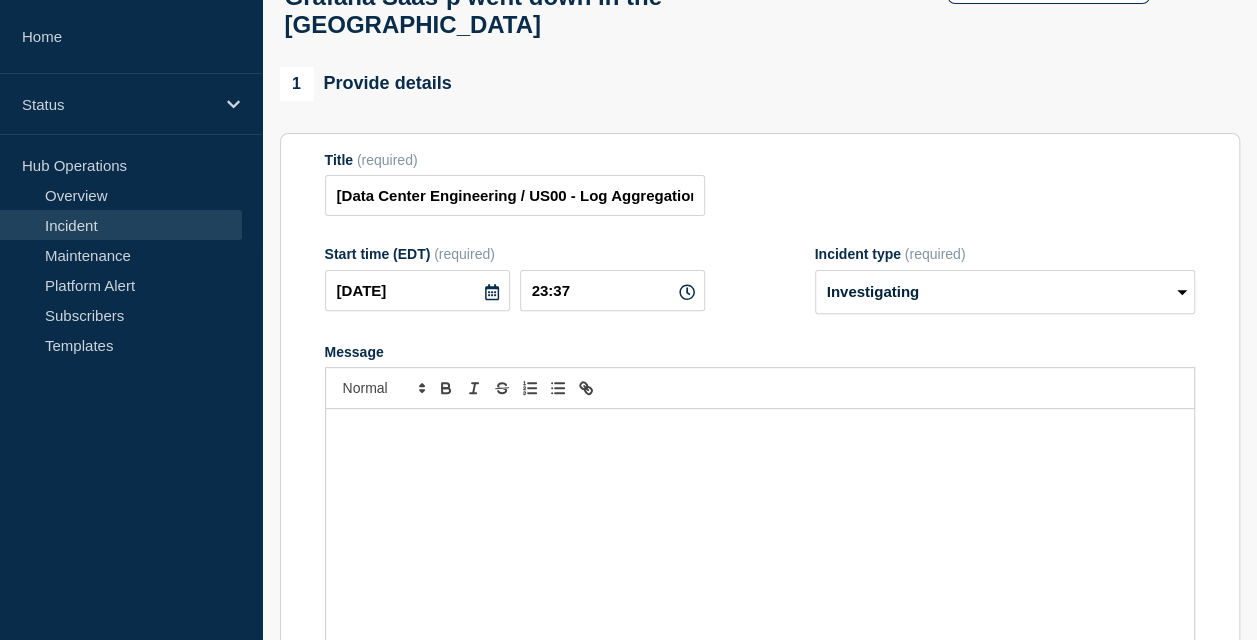 click on "Title  (required) [Data Center Engineering / US00 - Log Aggregation & Tracing] | Severity: 1 | Summary: Grafana Saas-p went down in the US00 Data Center Start time (EDT)  (required) 2025-07-12 23:37 Incident type  (required) Select option Investigating Identified Monitoring Resolved Message" 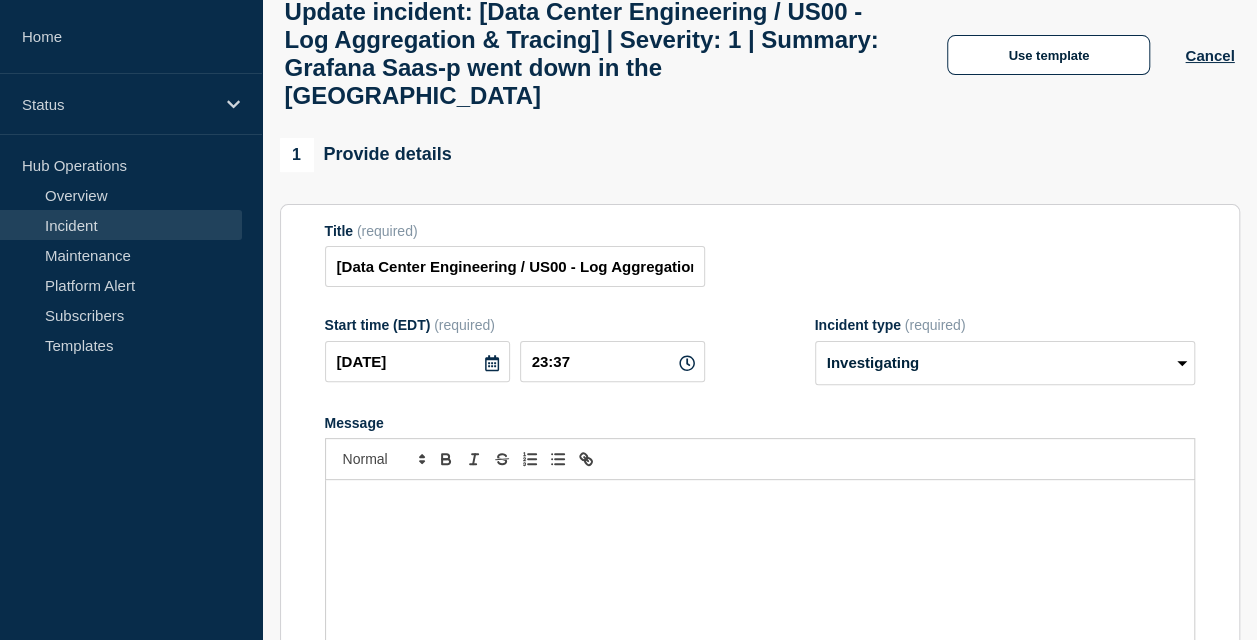 scroll, scrollTop: 85, scrollLeft: 0, axis: vertical 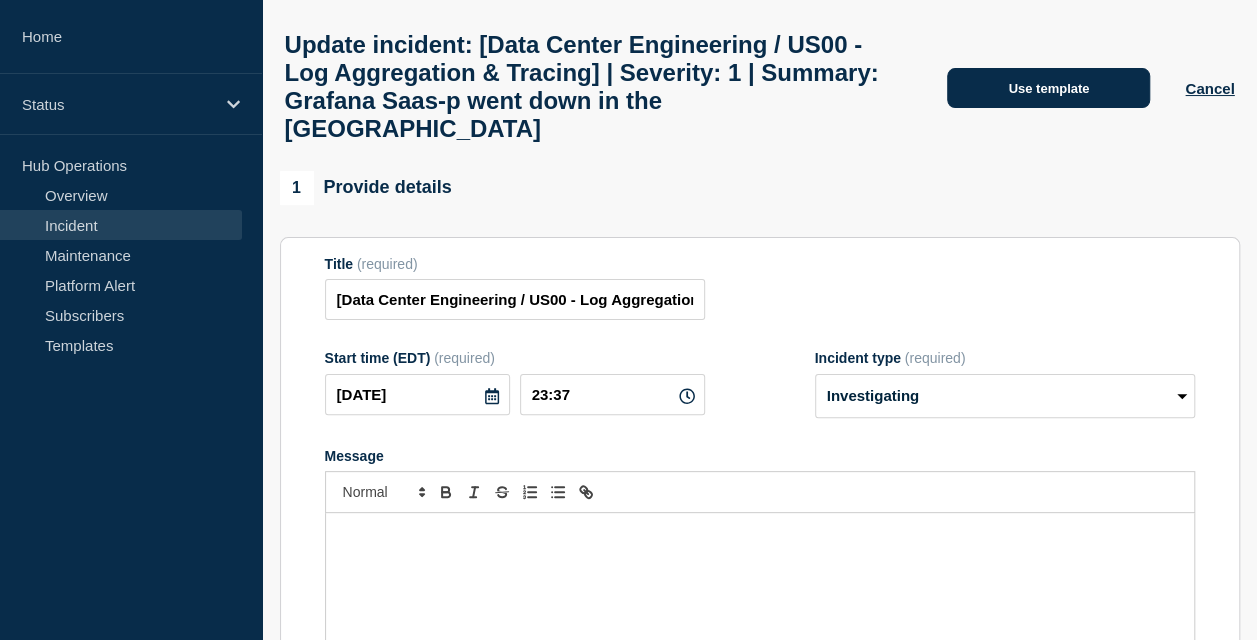 click on "Use template" at bounding box center [1048, 88] 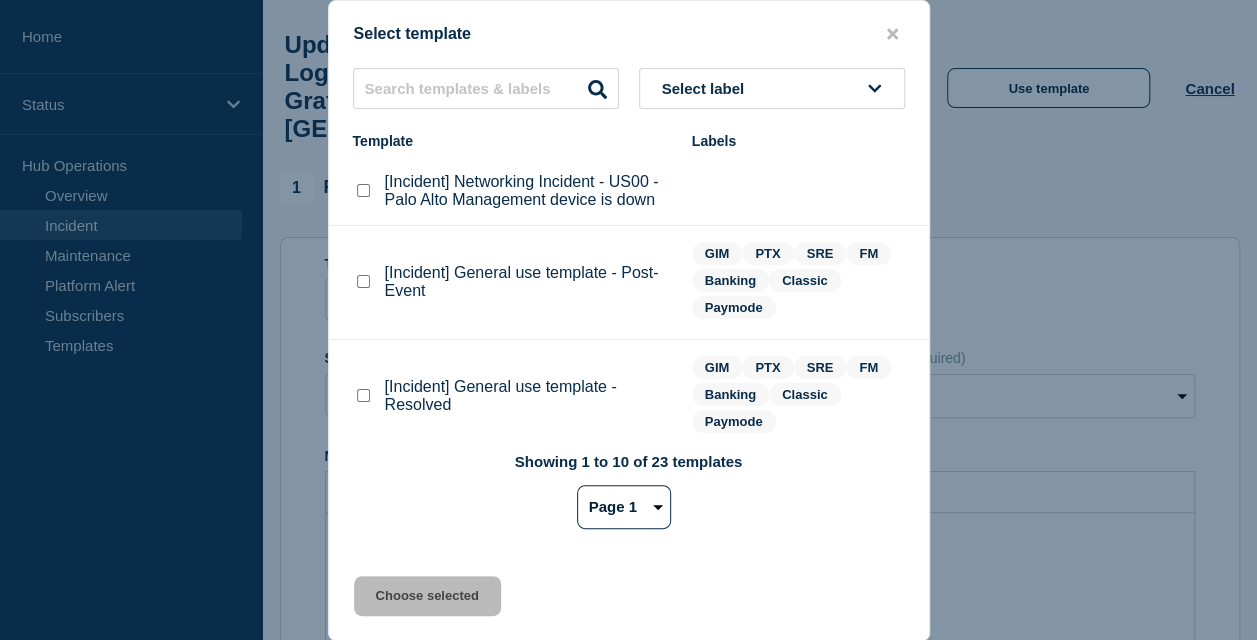 click on "Select label" at bounding box center (707, 88) 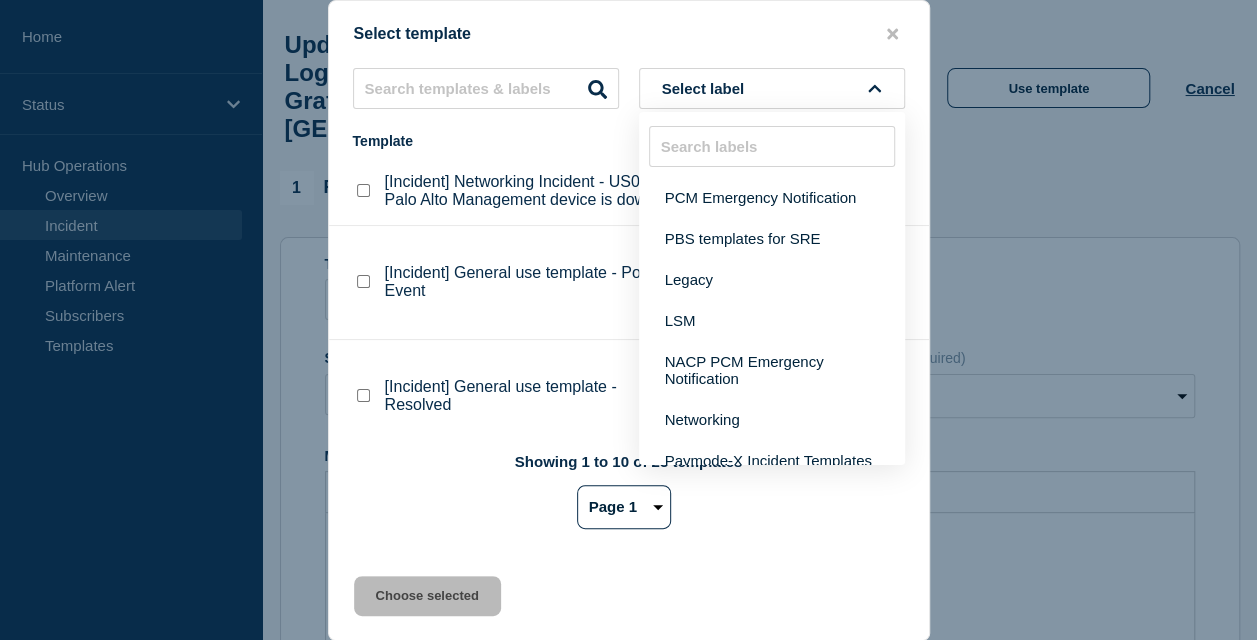click at bounding box center (772, 146) 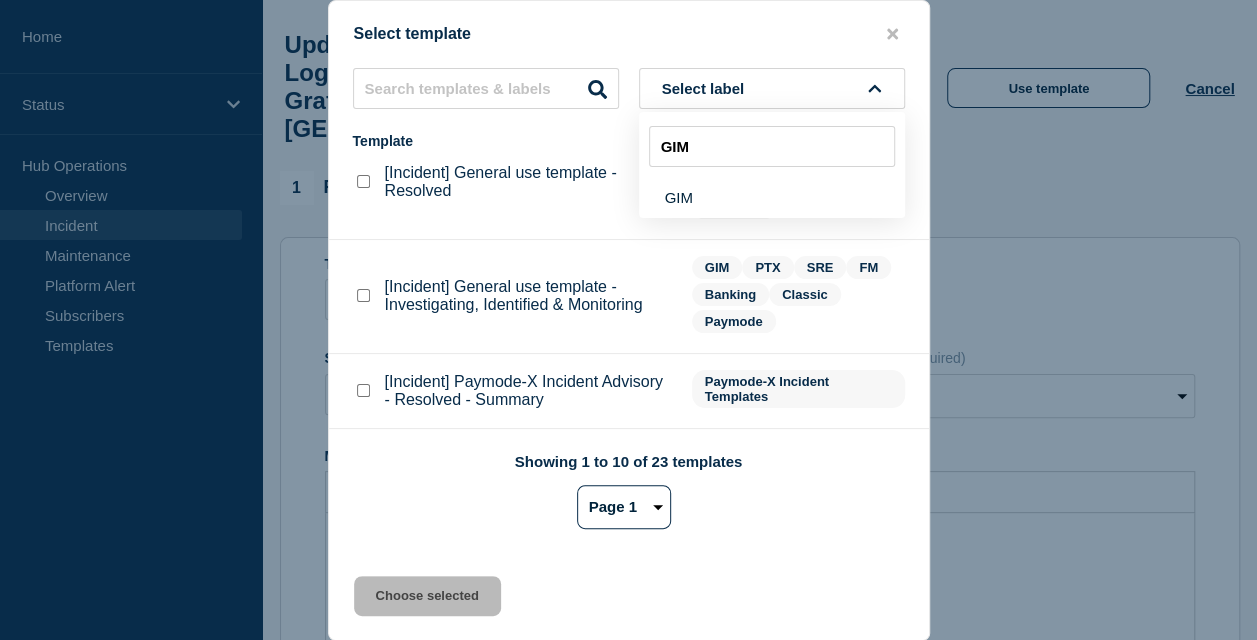 scroll, scrollTop: 212, scrollLeft: 0, axis: vertical 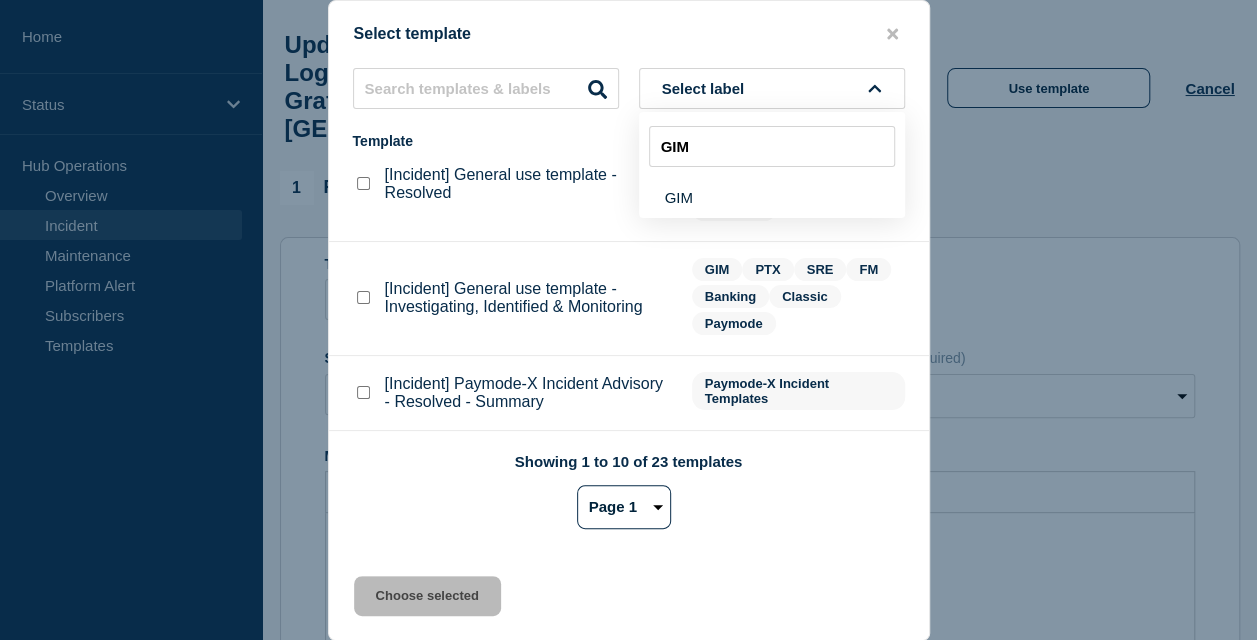 type on "GIM" 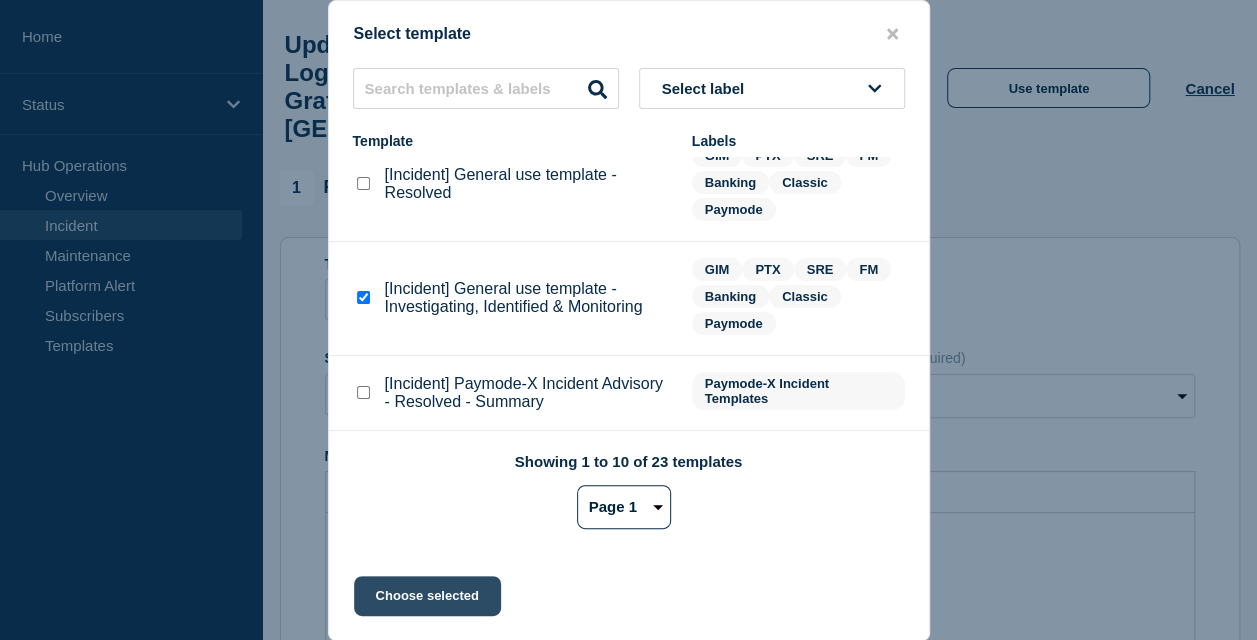 click on "Choose selected" 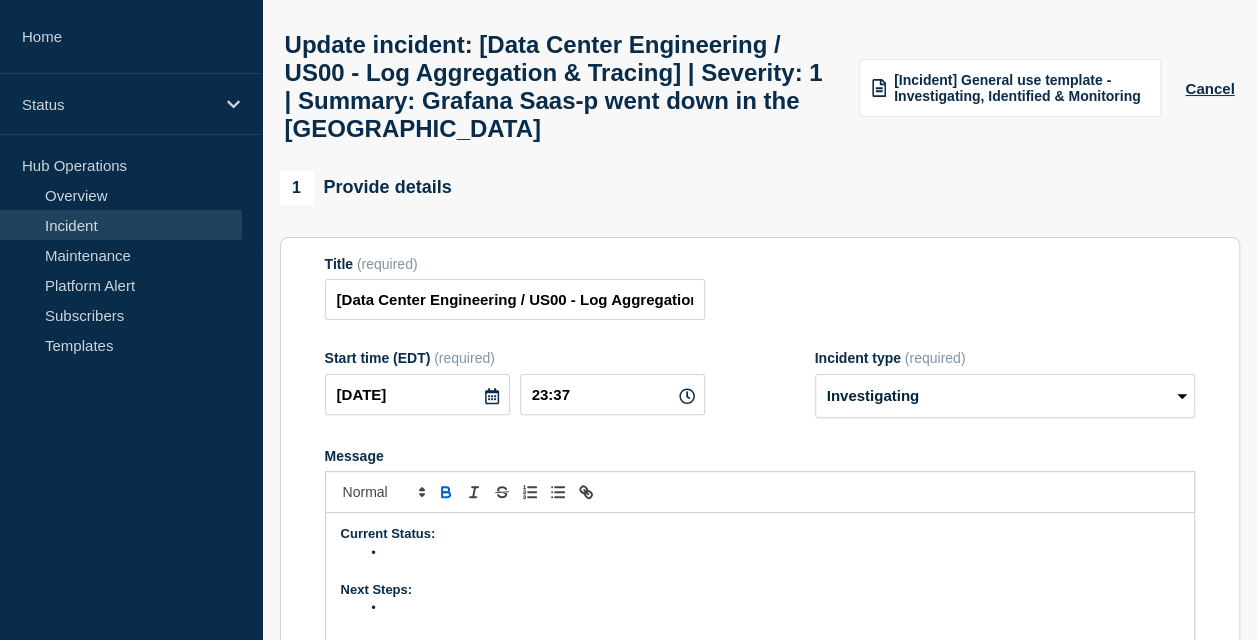 scroll, scrollTop: 119, scrollLeft: 0, axis: vertical 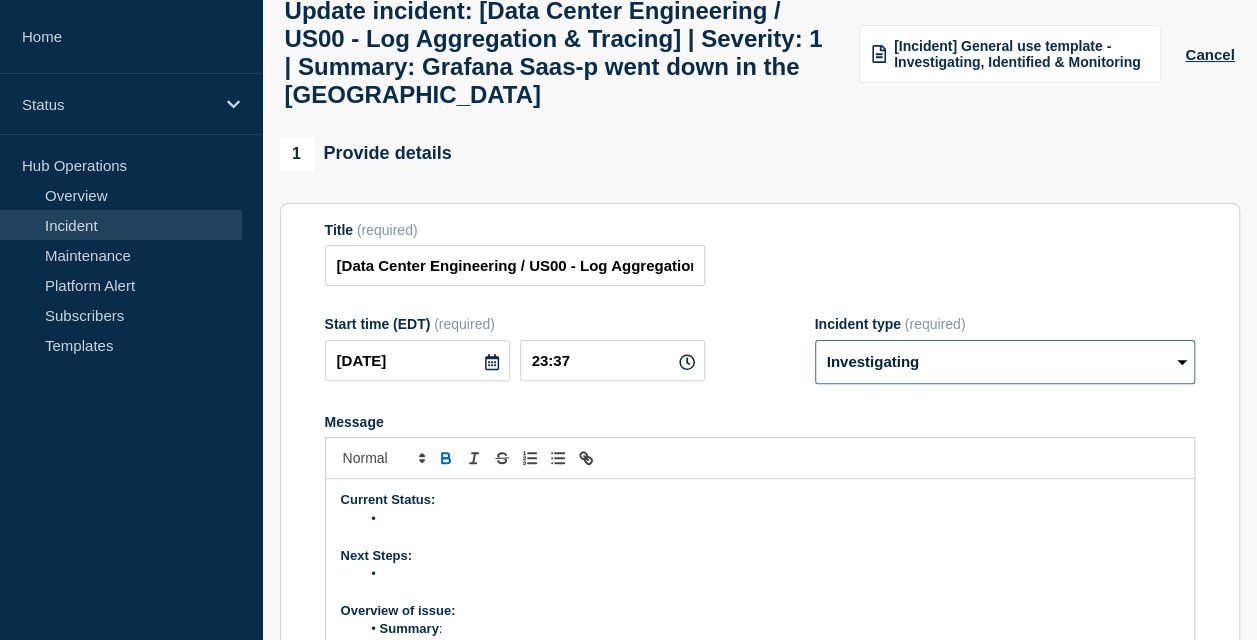 click on "Select option Investigating Identified Monitoring Resolved" at bounding box center [1005, 362] 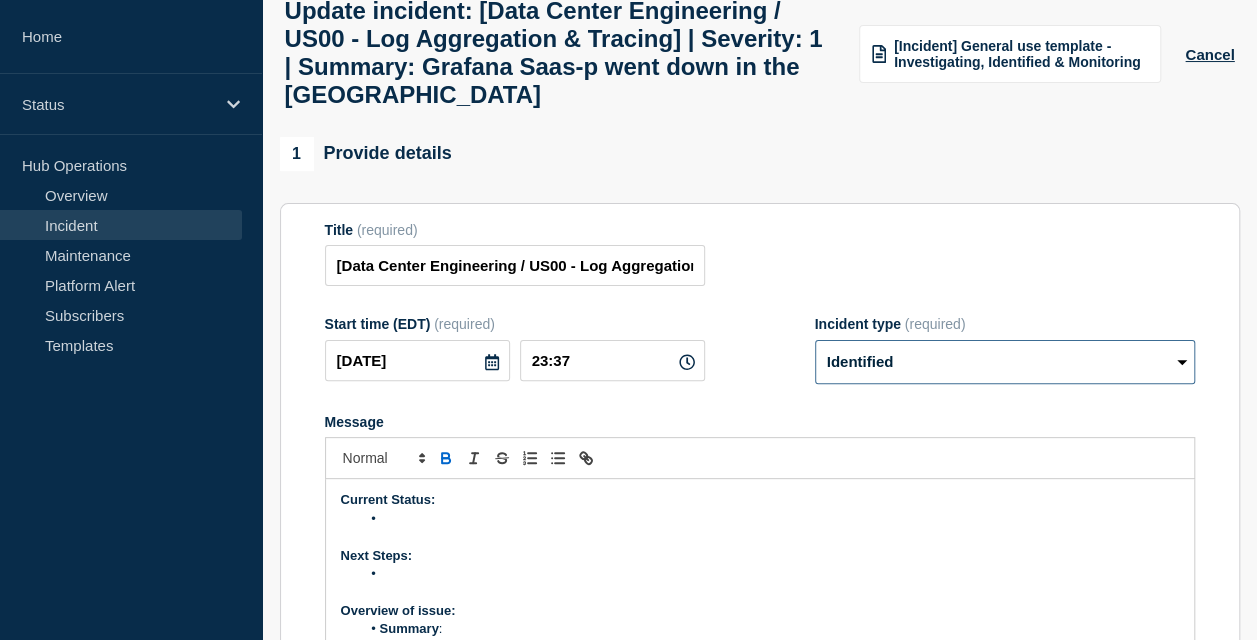 click on "Select option Investigating Identified Monitoring Resolved" at bounding box center (1005, 362) 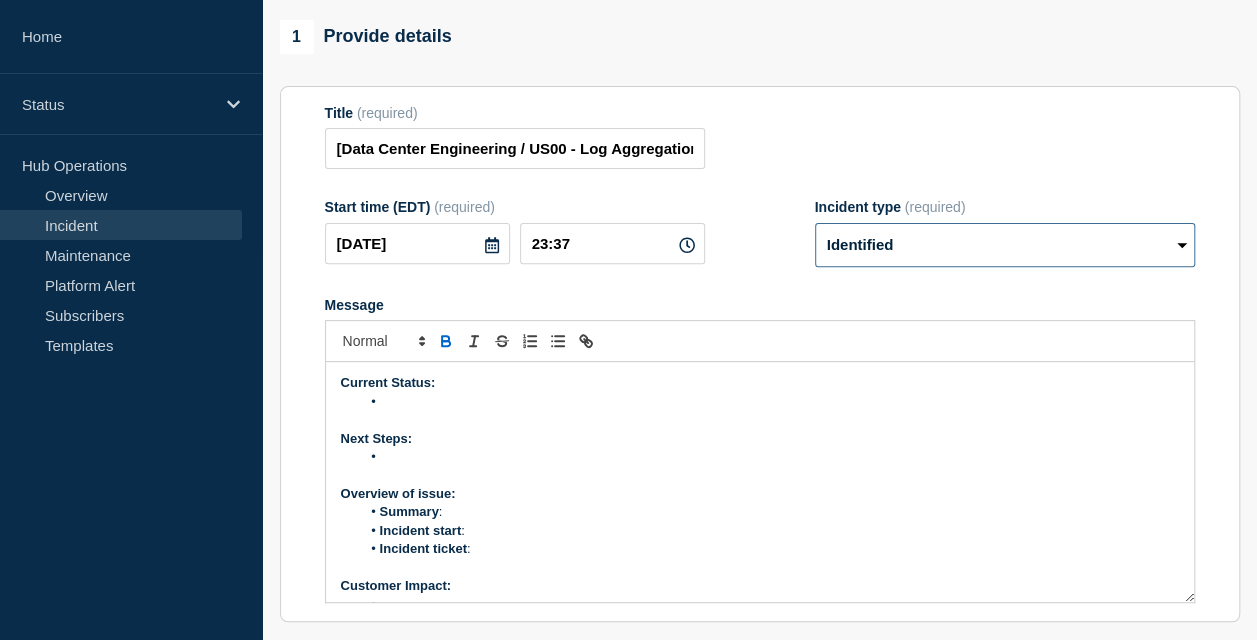 scroll, scrollTop: 238, scrollLeft: 0, axis: vertical 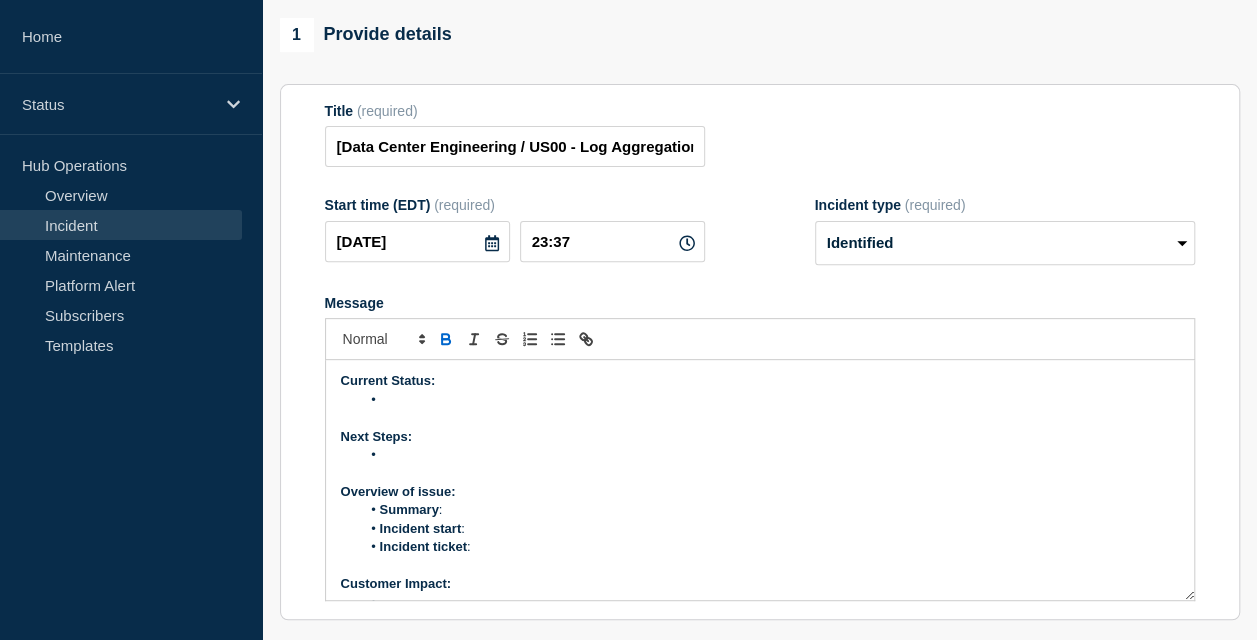 click at bounding box center (769, 400) 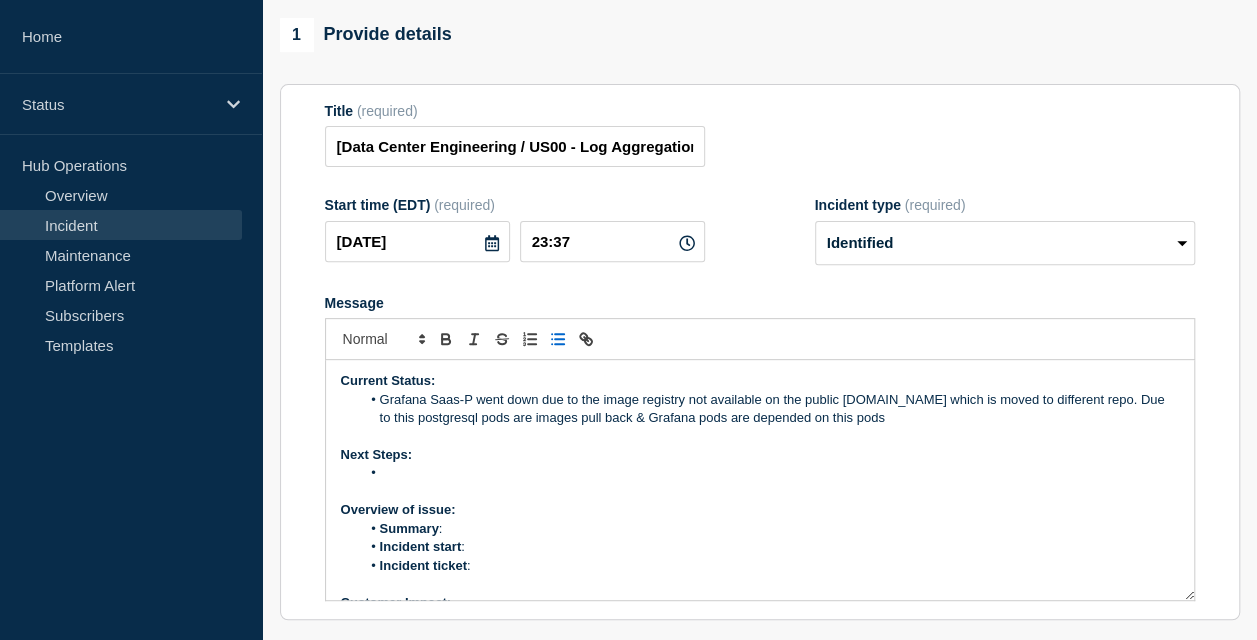 click on "Grafana Saas-P went down due to the image registry not available on the public docker.io which is moved to different repo. Due to this postgresql pods are images pull back & Grafana pods are depended on this pods" at bounding box center (769, 409) 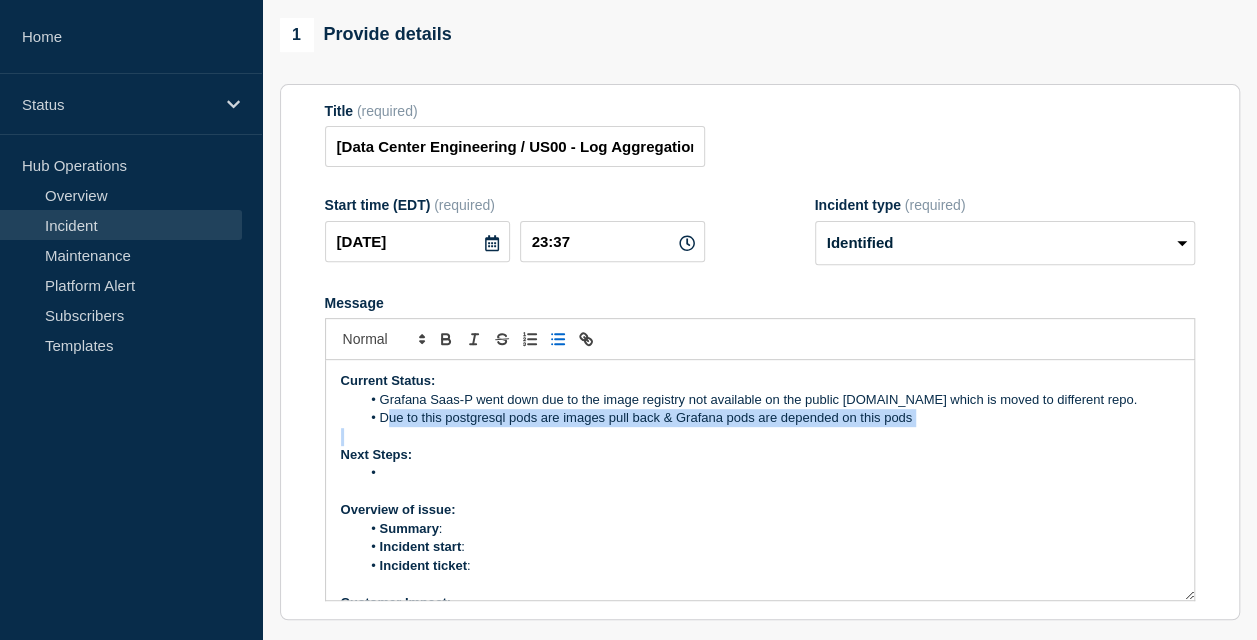 drag, startPoint x: 381, startPoint y: 473, endPoint x: 592, endPoint y: 482, distance: 211.19185 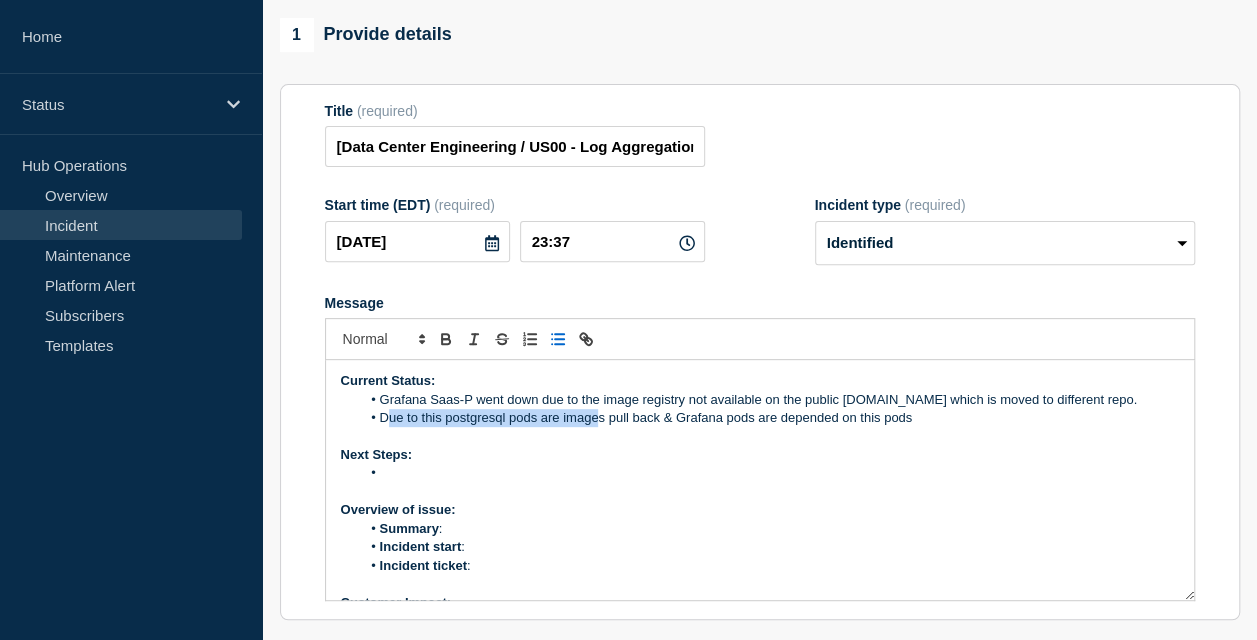 copy on "Due to this postgresql pods are imag" 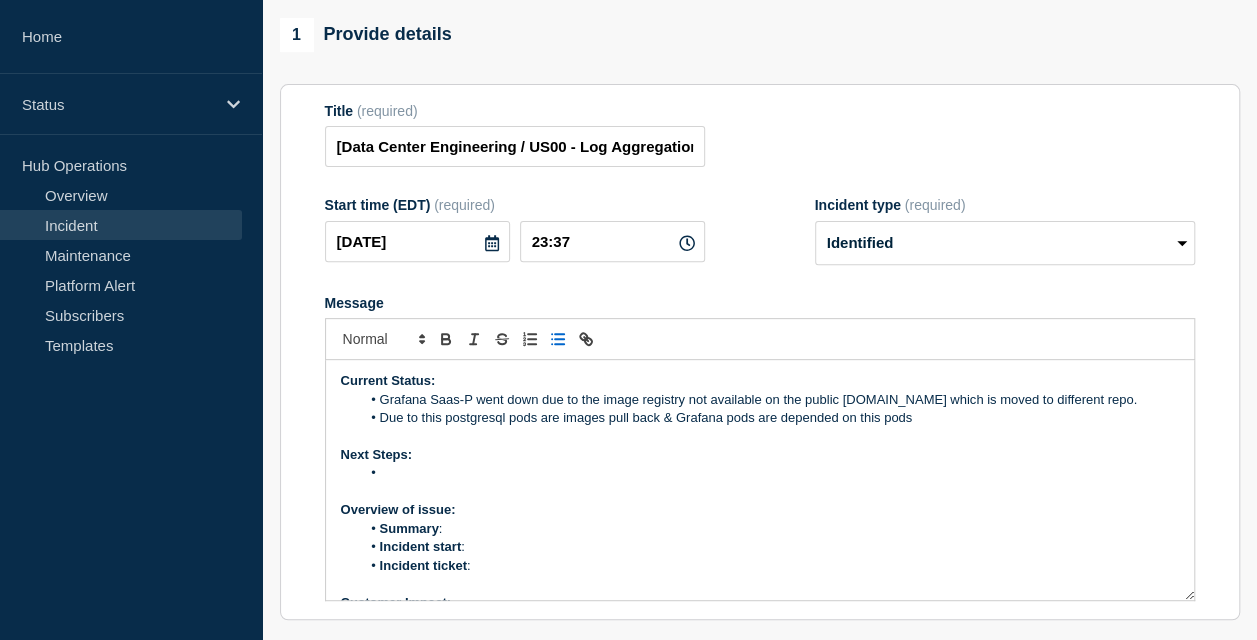 click on "Next Steps:" at bounding box center (760, 455) 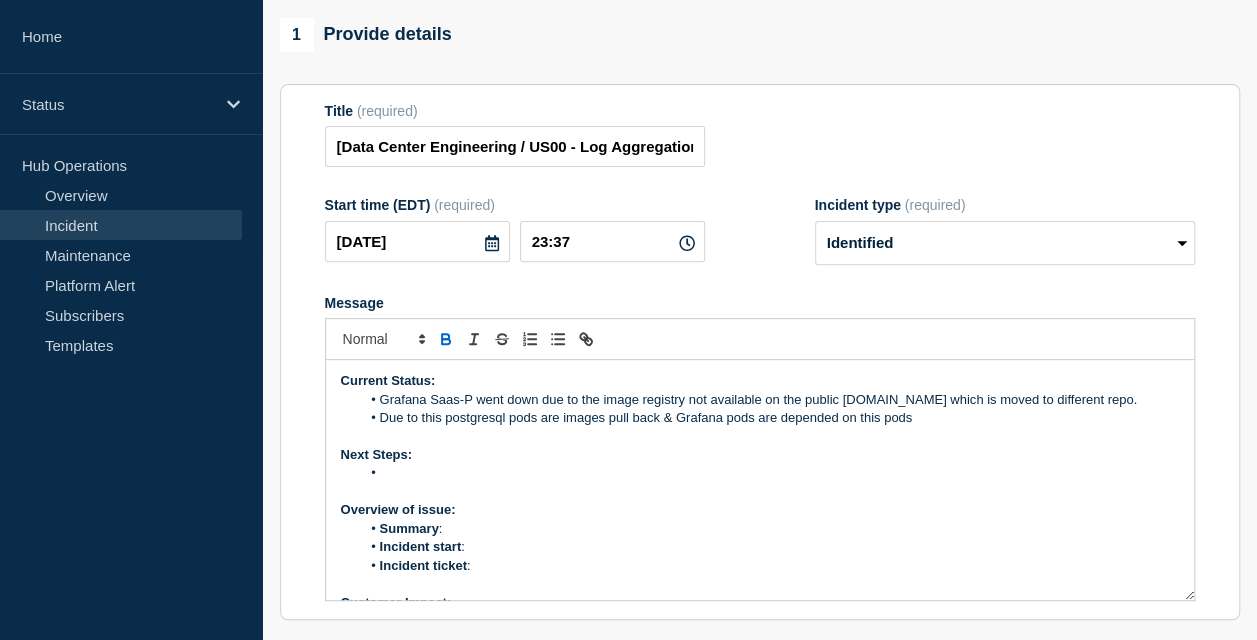 drag, startPoint x: 376, startPoint y: 454, endPoint x: 1079, endPoint y: 464, distance: 703.0711 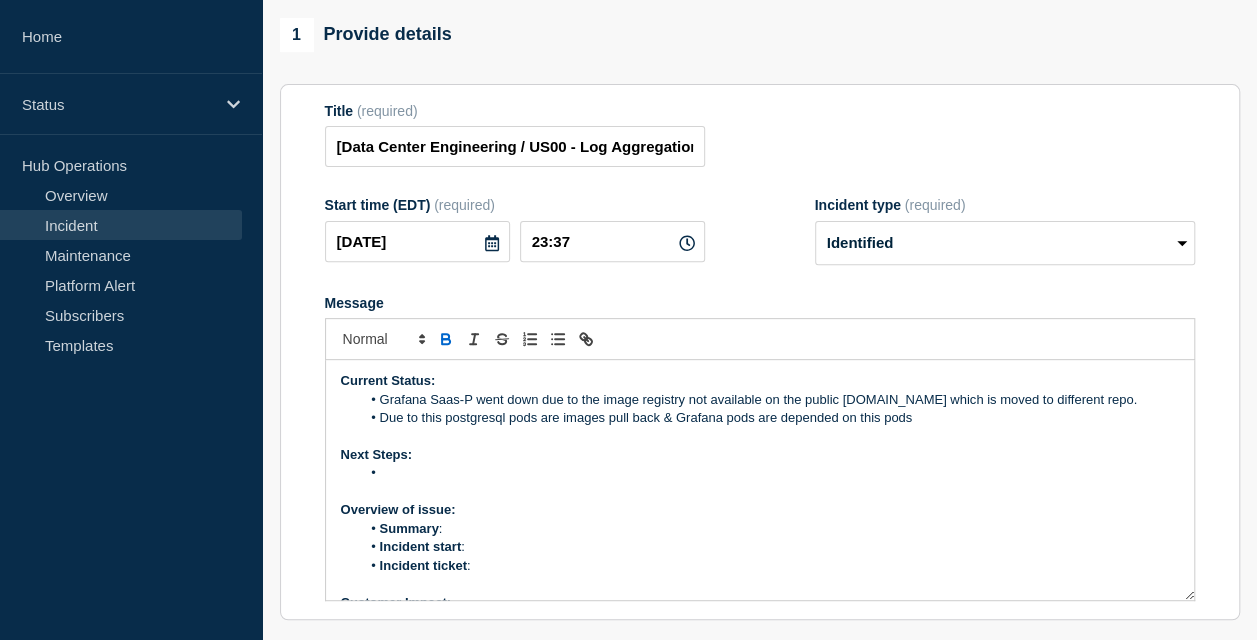 click on "Grafana Saas-P went down due to the image registry not available on the public docker.io which is moved to different repo." at bounding box center (769, 400) 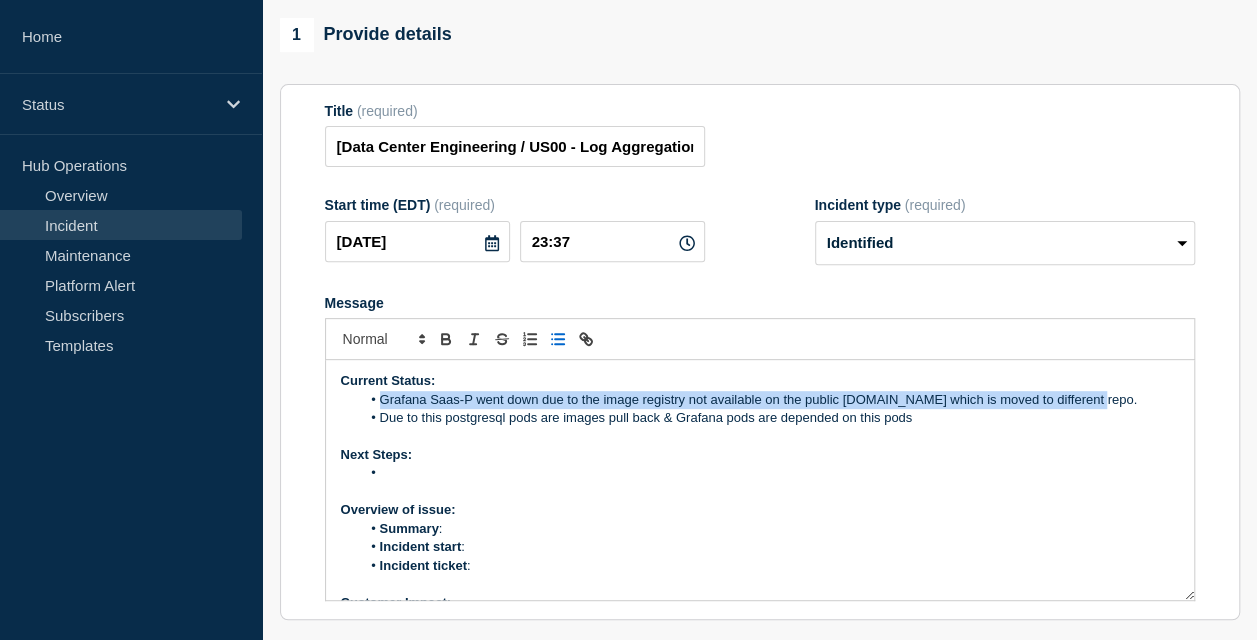 copy on "Grafana Saas-P went down due to the image registry not available on the public docker.io which is moved to different repo" 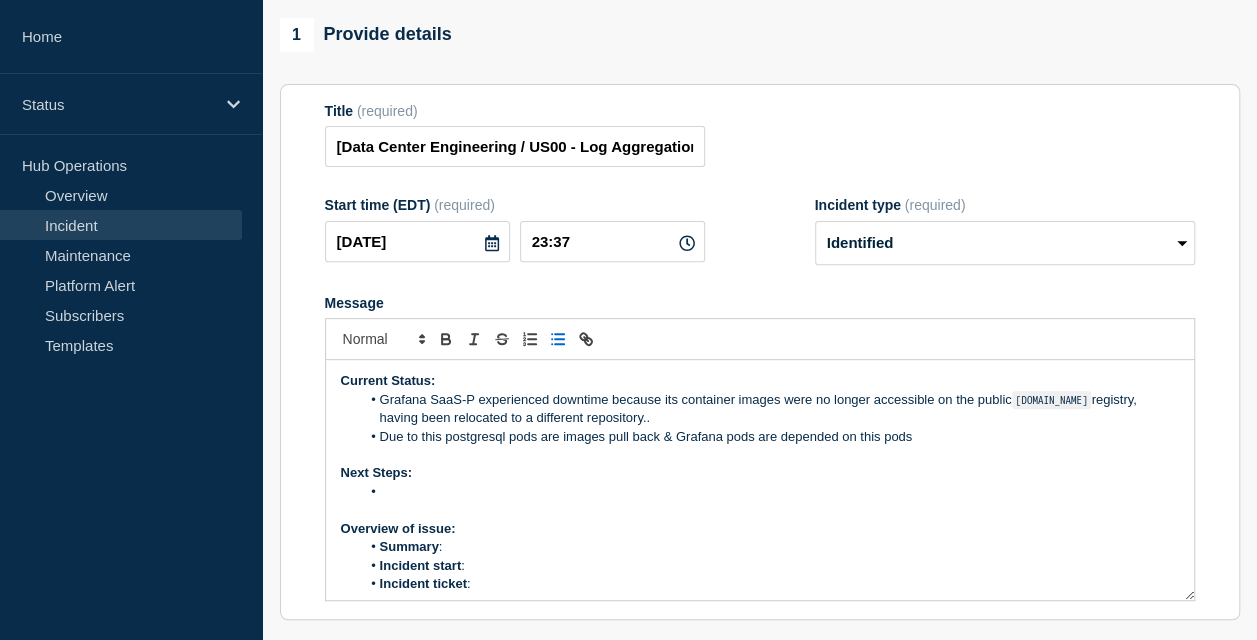 drag, startPoint x: 380, startPoint y: 491, endPoint x: 922, endPoint y: 486, distance: 542.0231 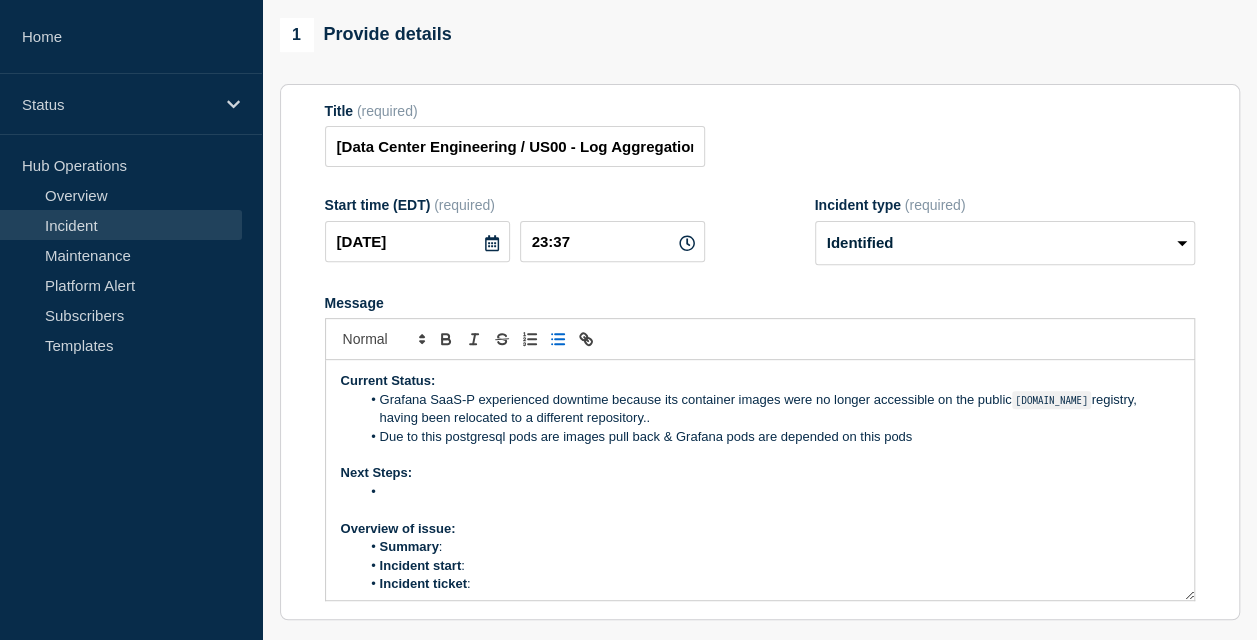 click on "Due to this postgresql pods are images pull back & Grafana pods are depended on this pods" at bounding box center (769, 437) 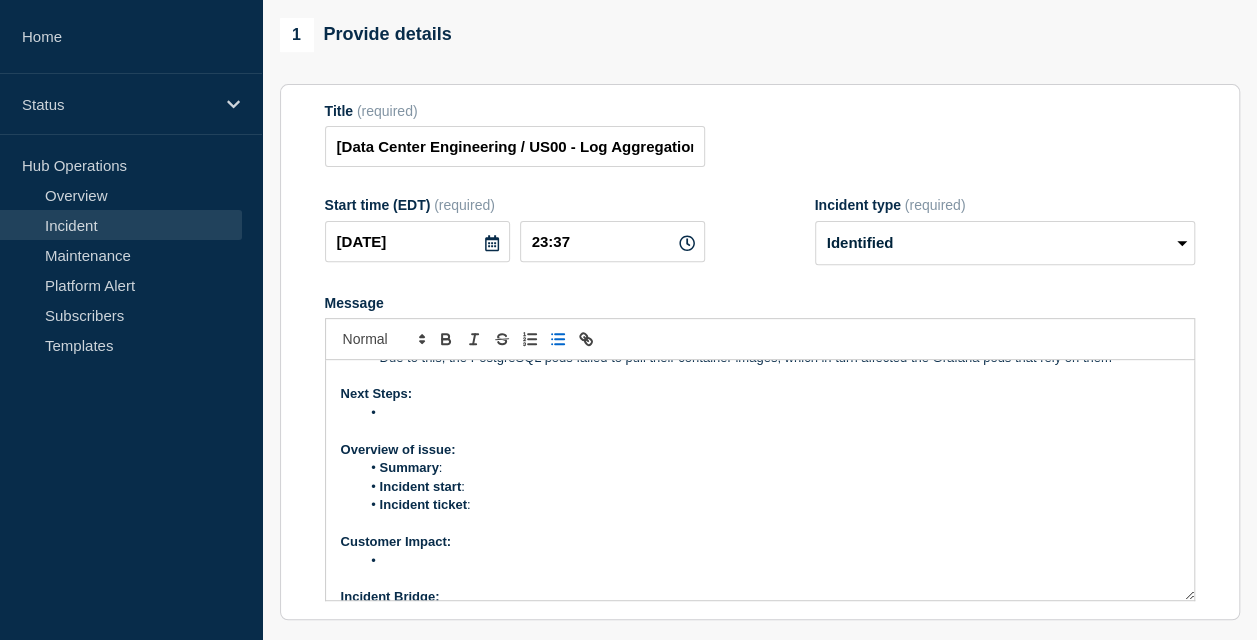 scroll, scrollTop: 63, scrollLeft: 0, axis: vertical 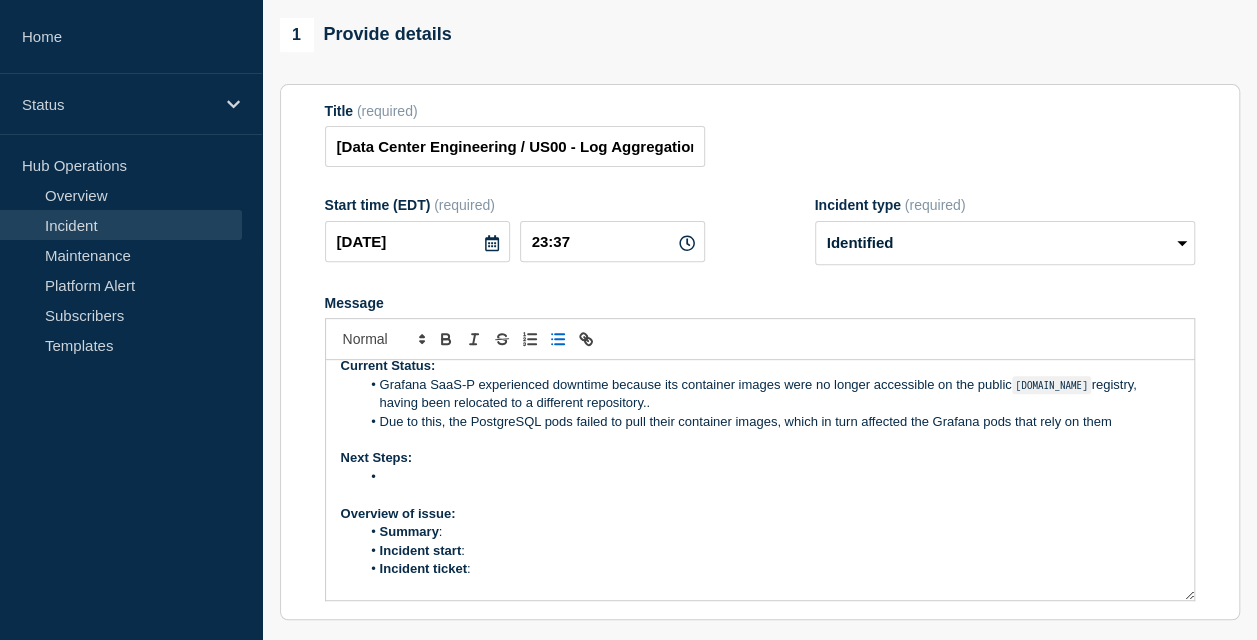 click on "Summary :" at bounding box center (769, 532) 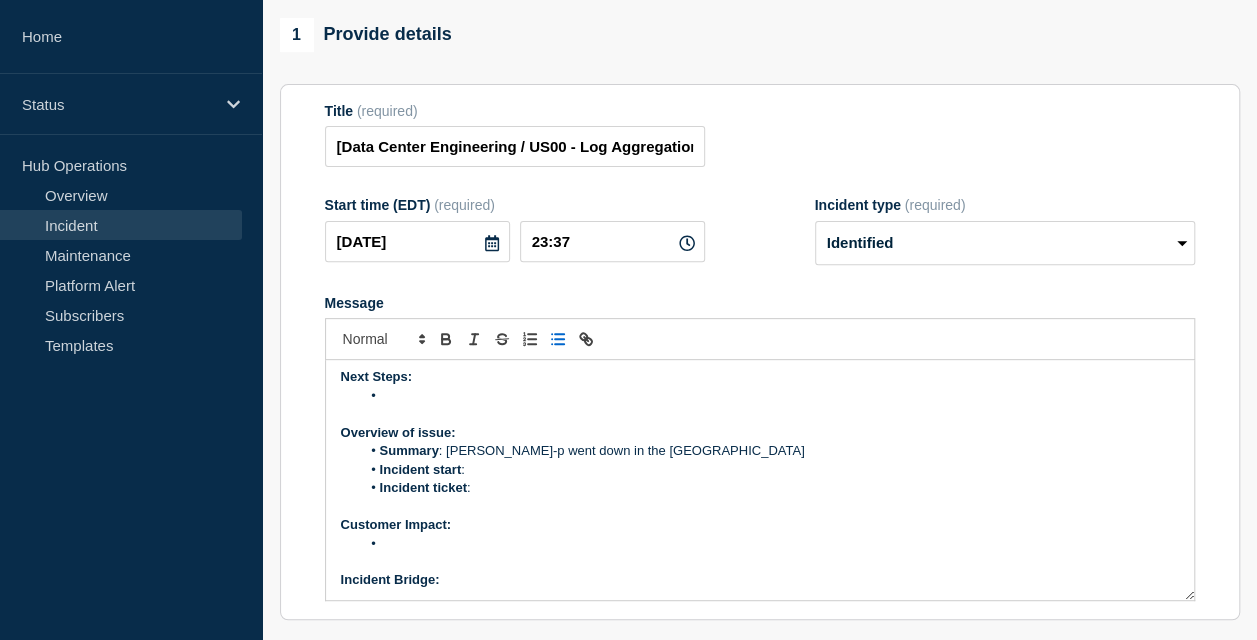 scroll, scrollTop: 97, scrollLeft: 0, axis: vertical 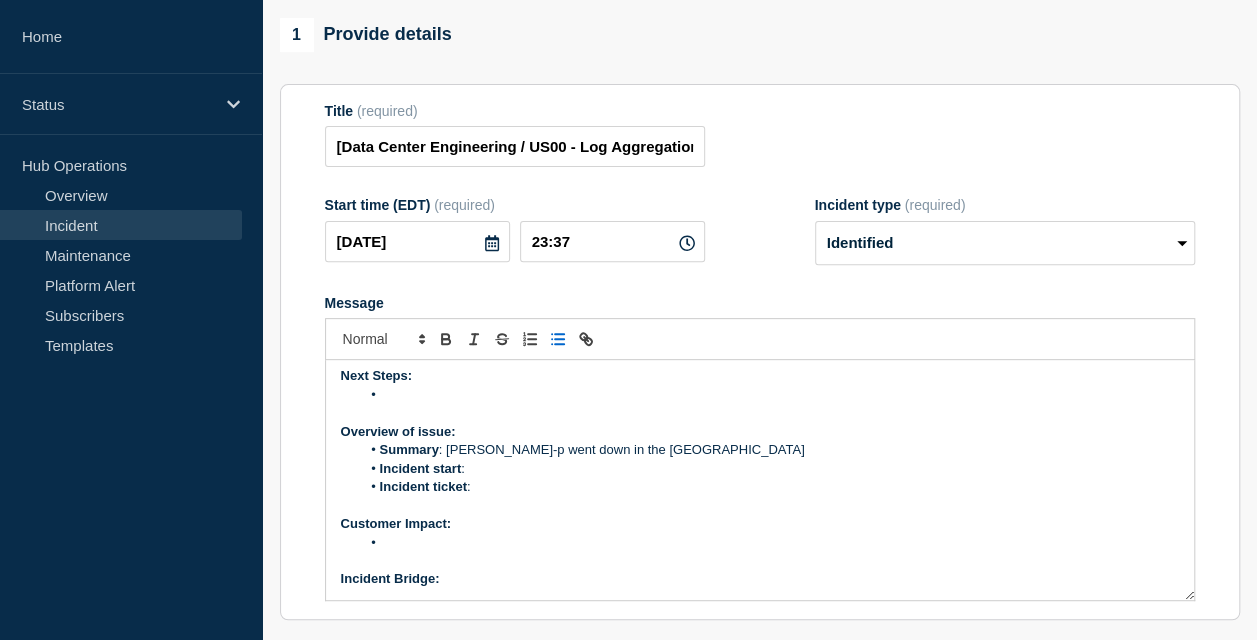 click on "Incident ticket :" at bounding box center (769, 487) 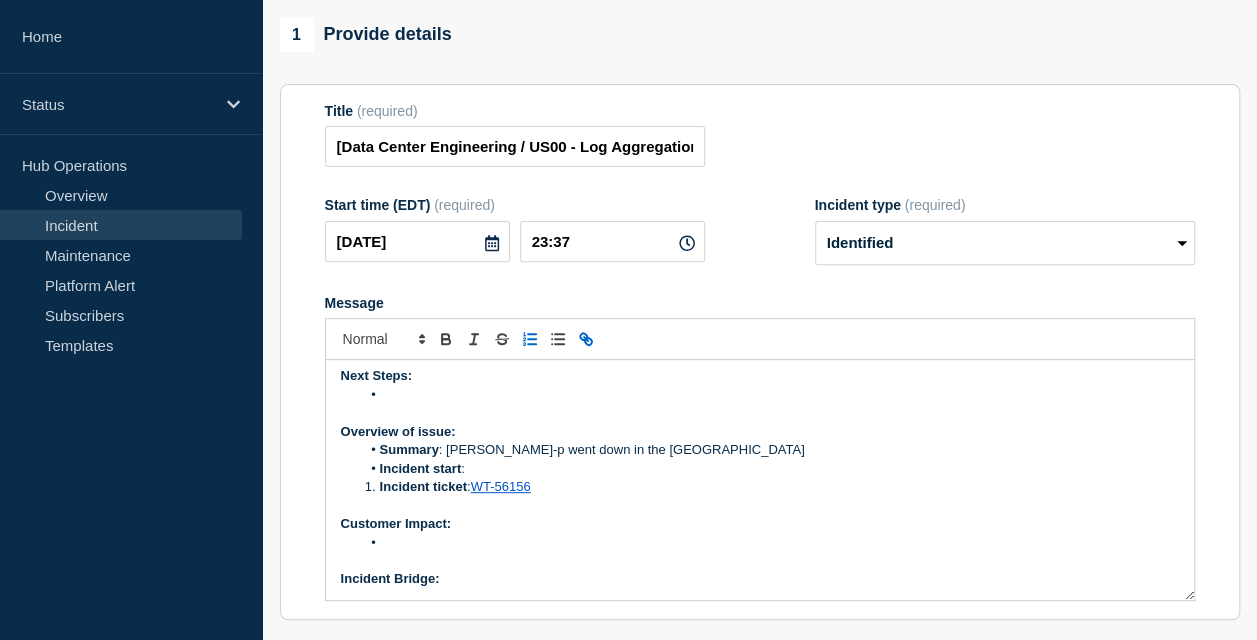 click at bounding box center [380, 487] 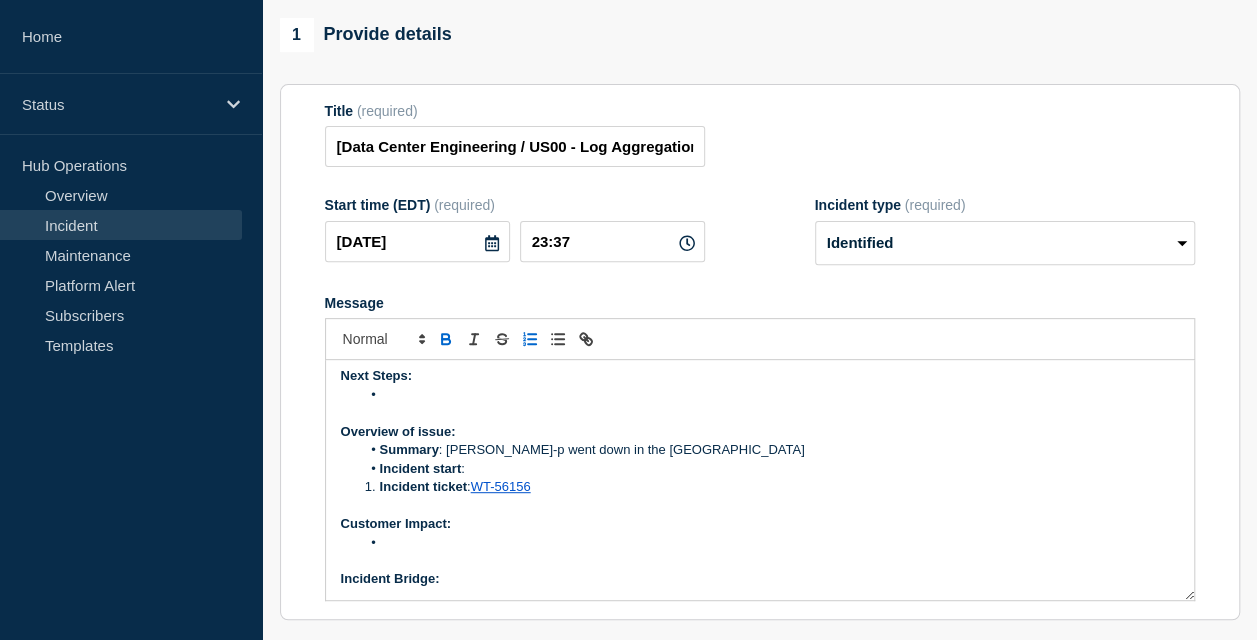 click at bounding box center [380, 487] 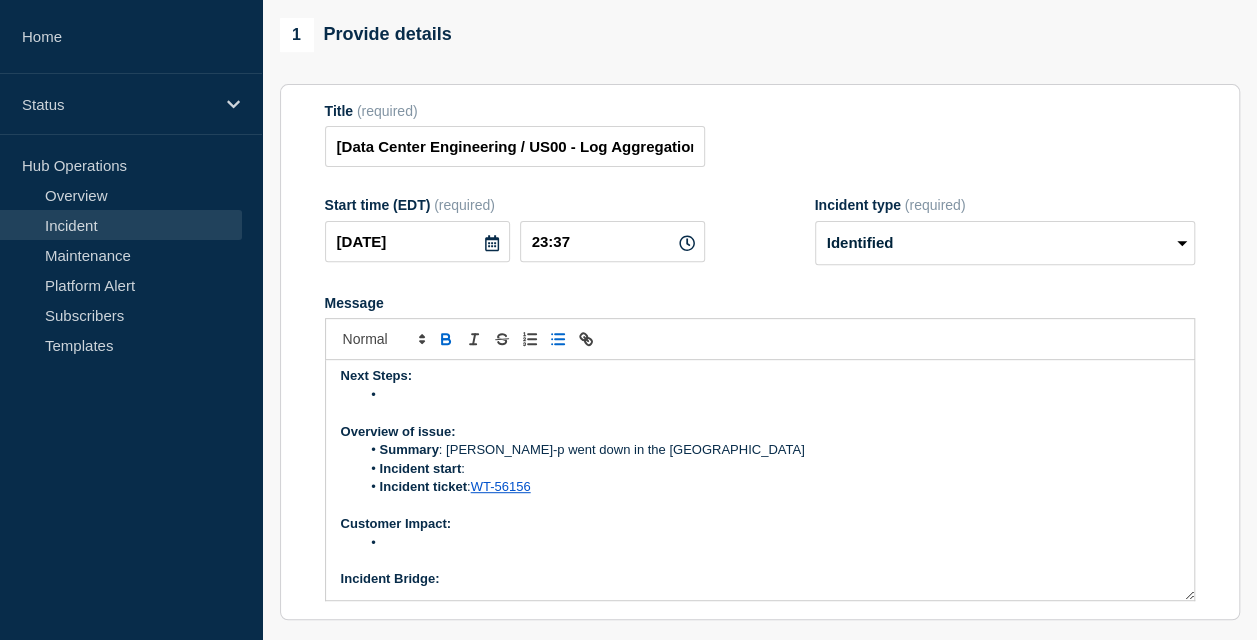 click at bounding box center [769, 395] 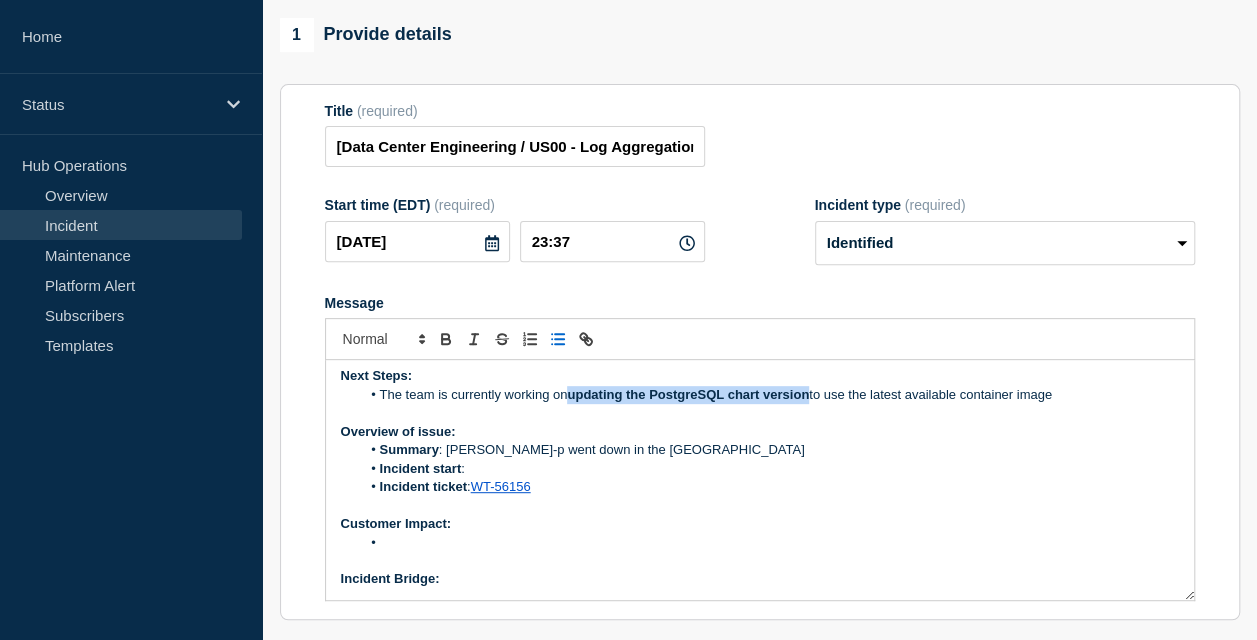 drag, startPoint x: 809, startPoint y: 448, endPoint x: 573, endPoint y: 454, distance: 236.07626 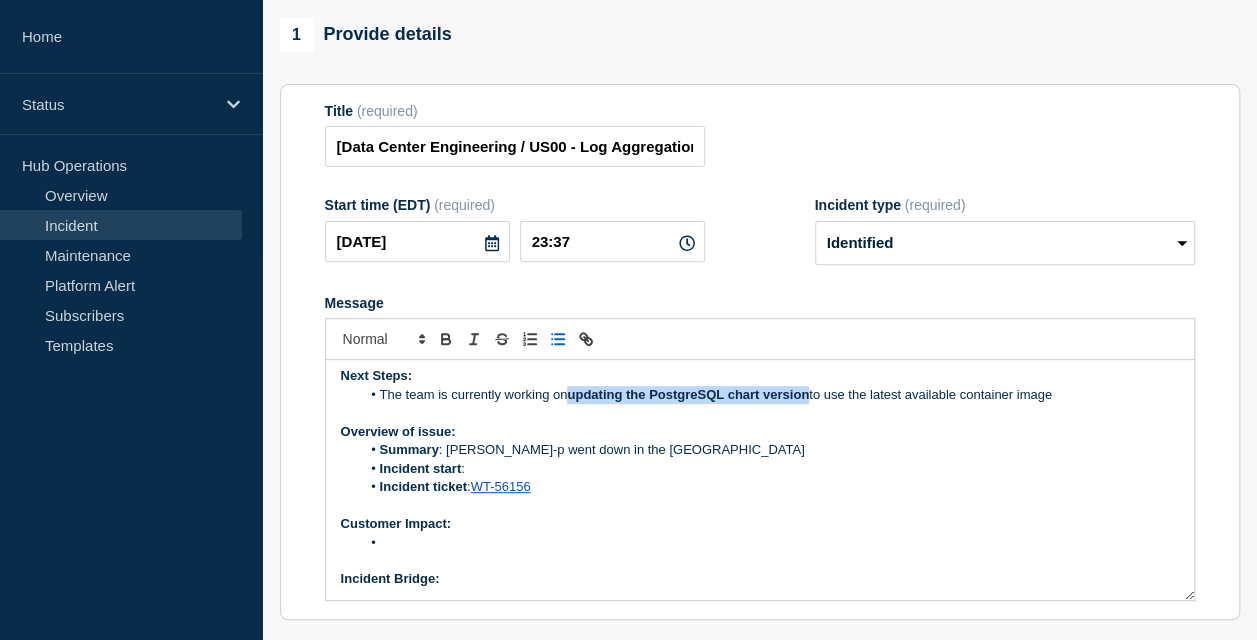click on "updating the PostgreSQL chart version" at bounding box center (688, 394) 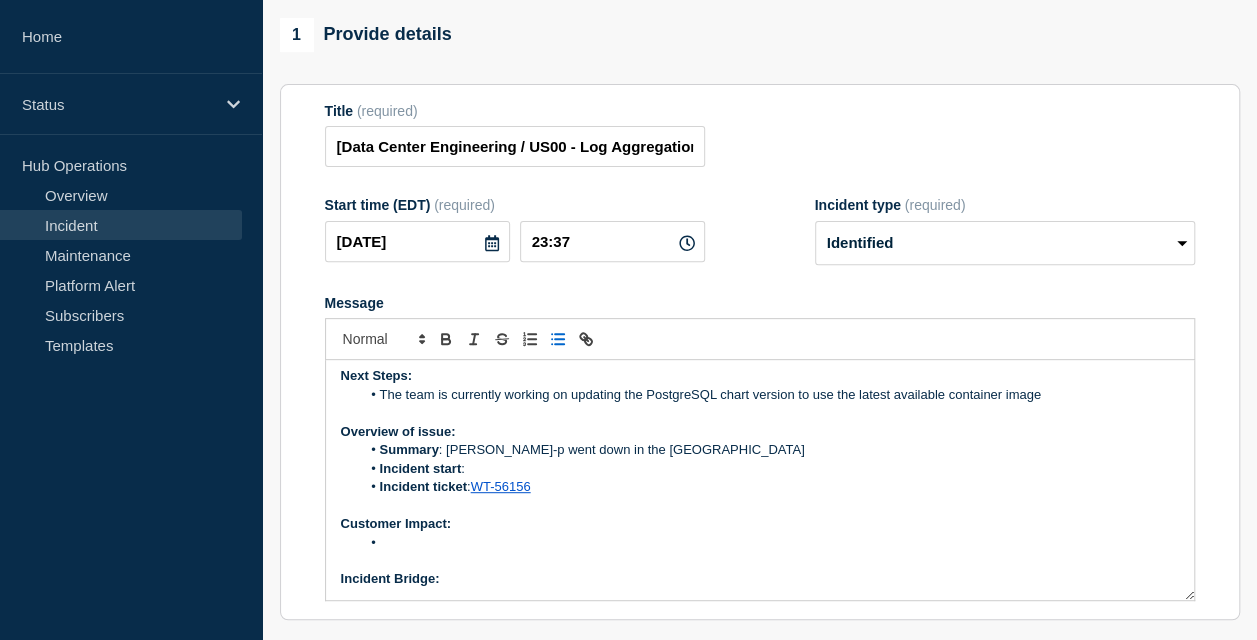 click on "Summary : Grafana Saas-p went down in the US00 Data Center" at bounding box center (769, 450) 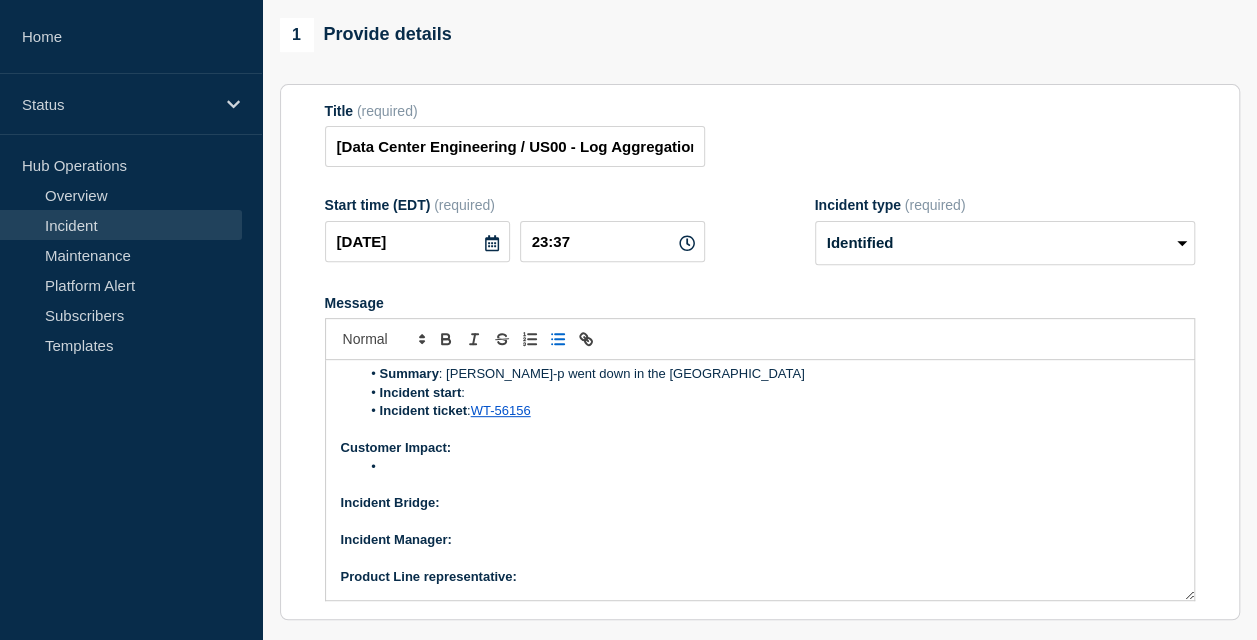 scroll, scrollTop: 174, scrollLeft: 0, axis: vertical 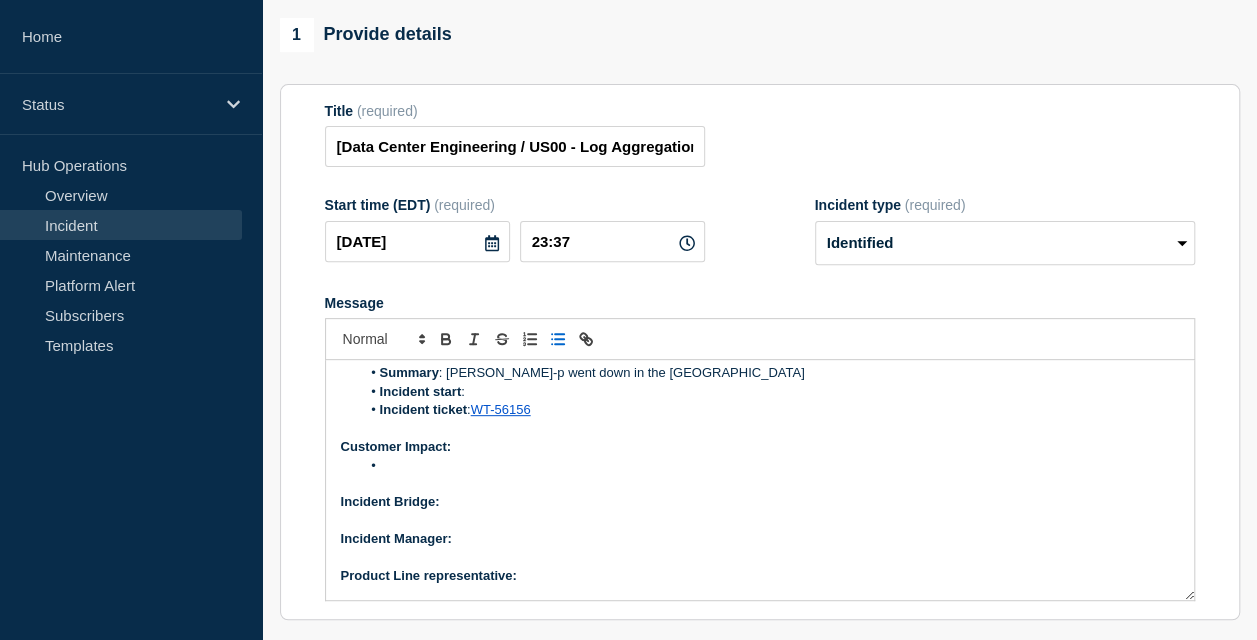 click on "Incident Bridge:" at bounding box center (760, 502) 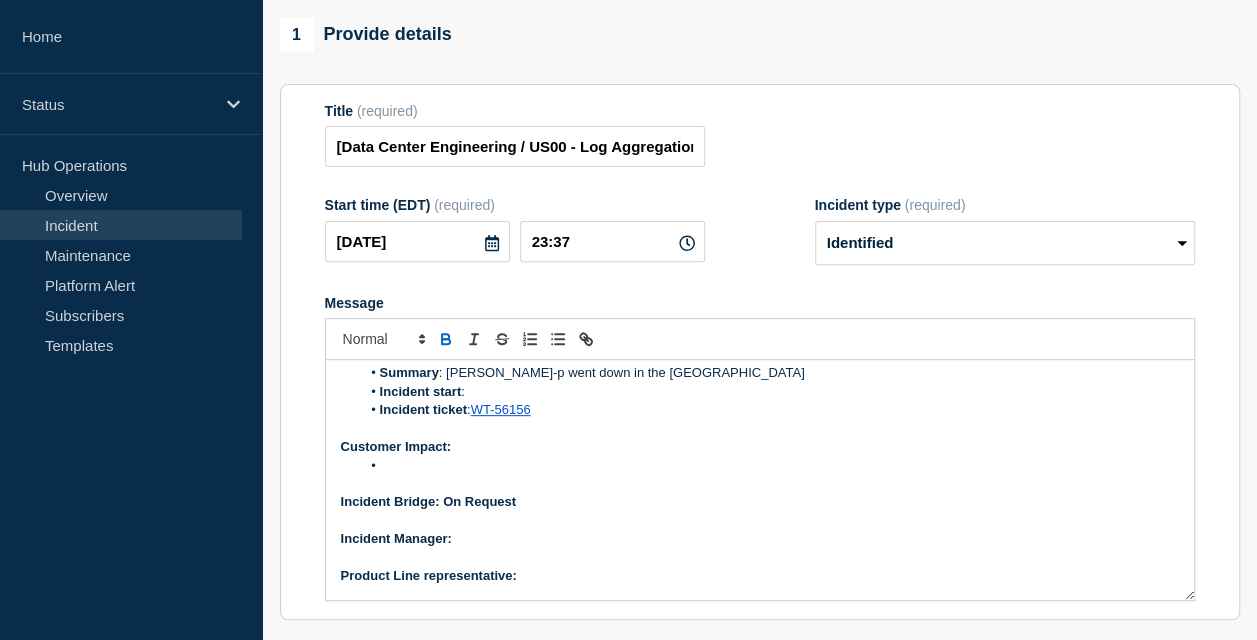 click on "Incident Manager:" at bounding box center [760, 539] 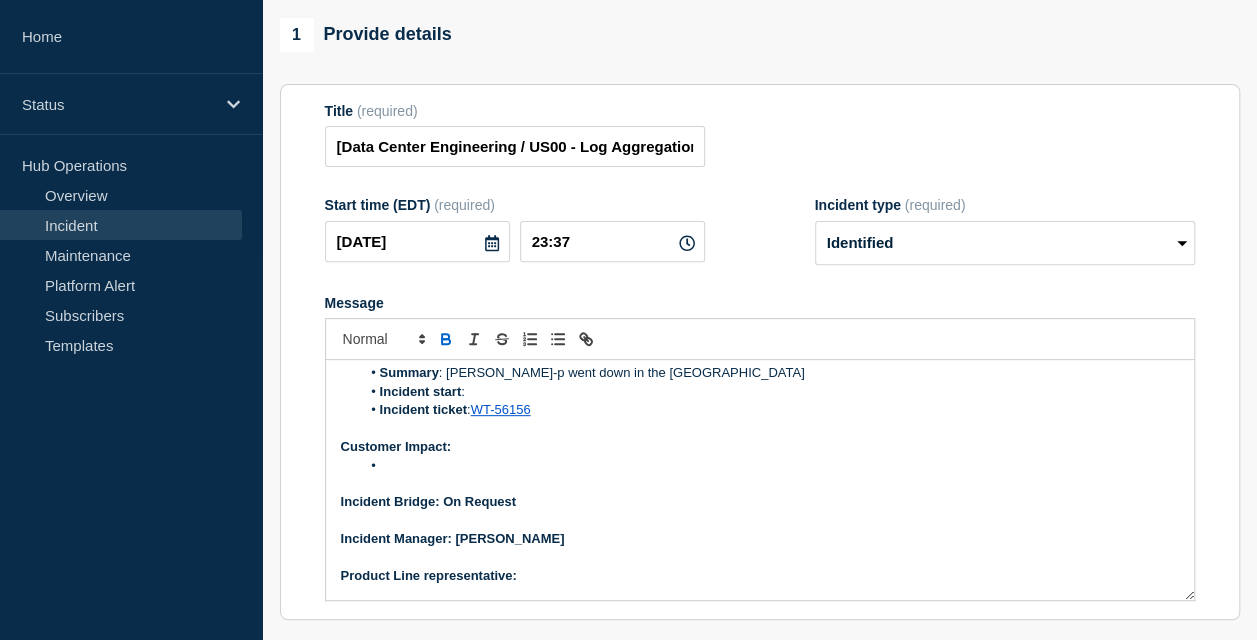 scroll, scrollTop: 208, scrollLeft: 0, axis: vertical 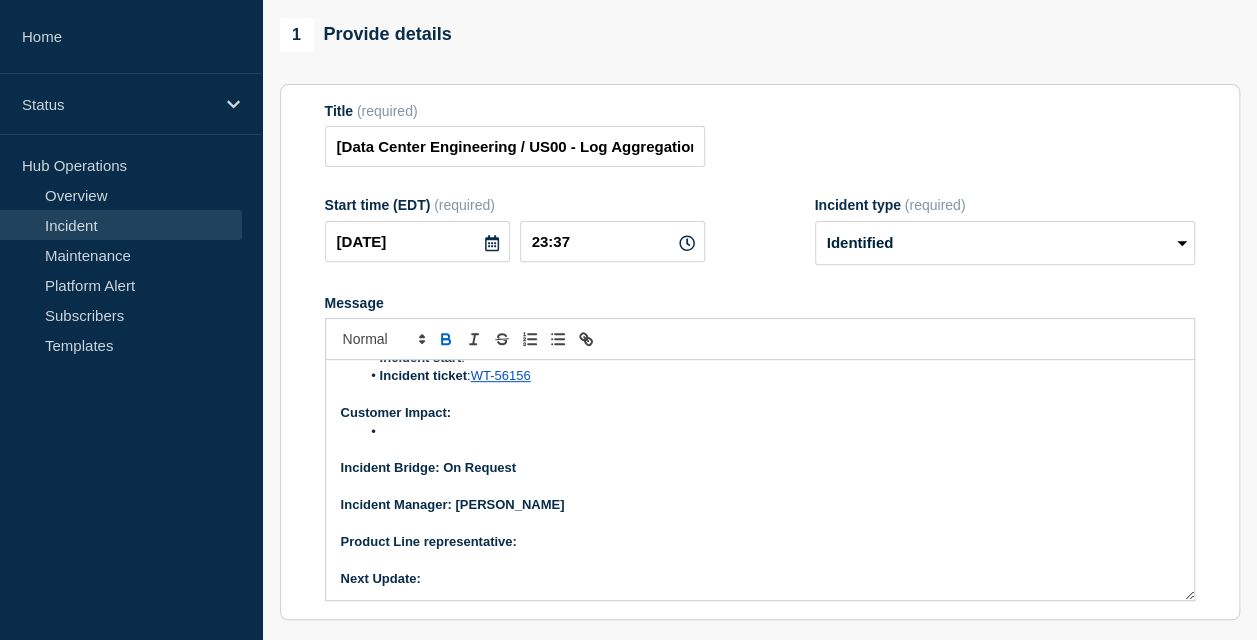 click on "Product Line representative:" at bounding box center [760, 542] 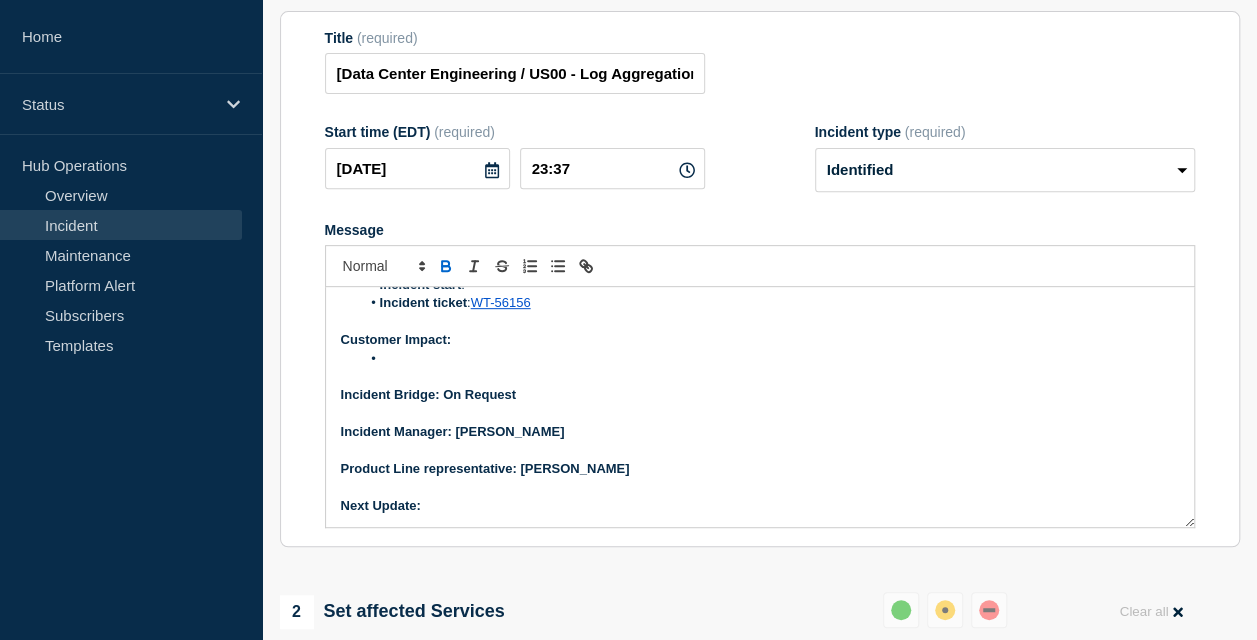 scroll, scrollTop: 312, scrollLeft: 0, axis: vertical 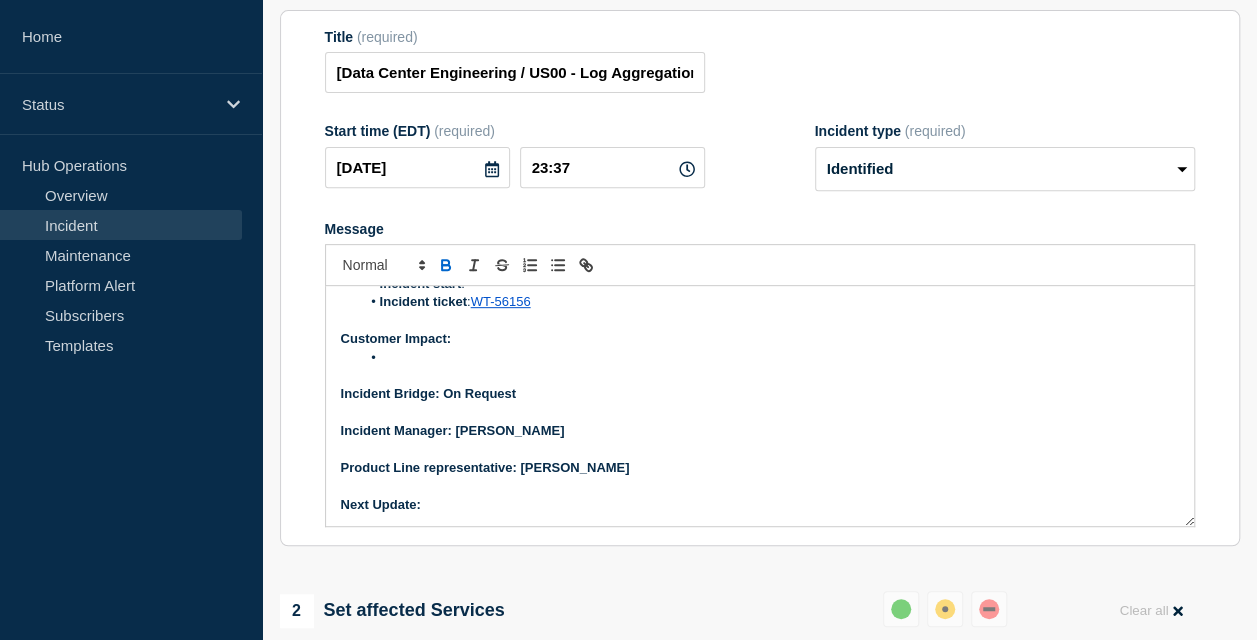 click on "Next Update:" at bounding box center (760, 505) 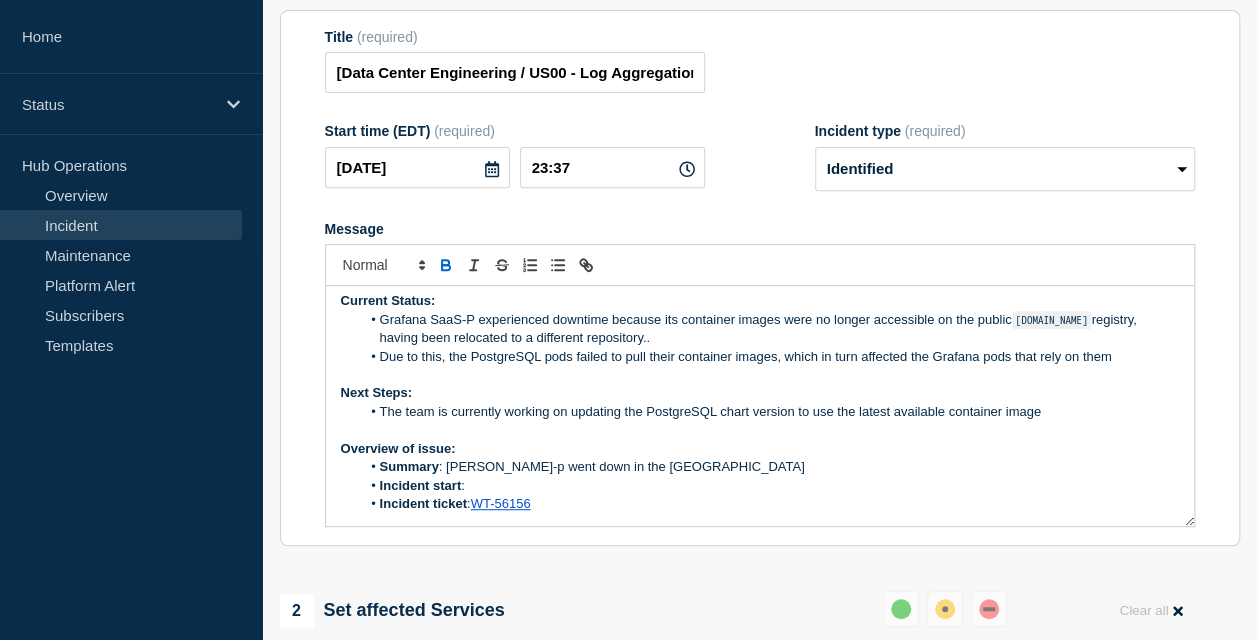 scroll, scrollTop: 0, scrollLeft: 0, axis: both 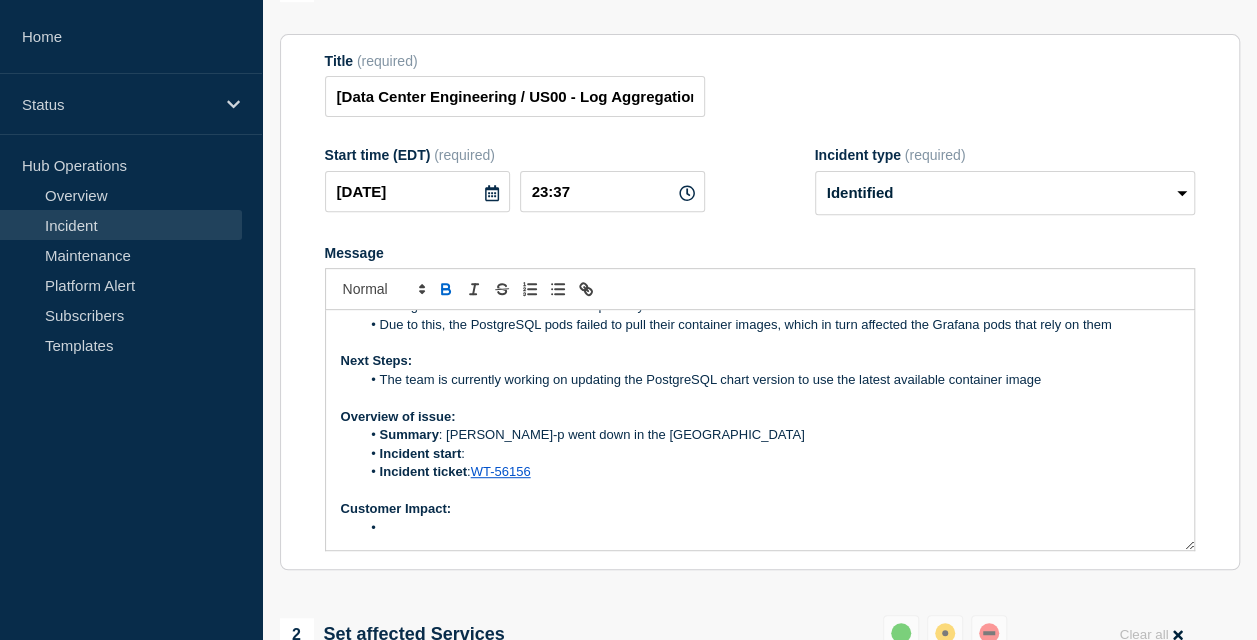 click on "Incident start :" at bounding box center (769, 454) 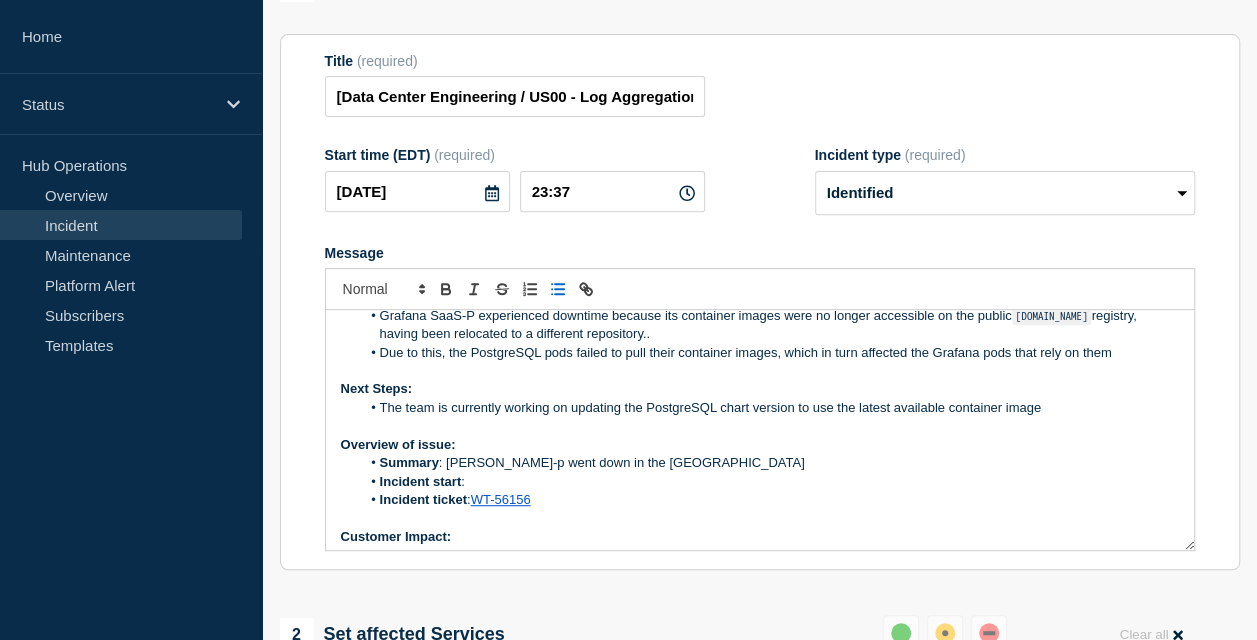 scroll, scrollTop: 32, scrollLeft: 0, axis: vertical 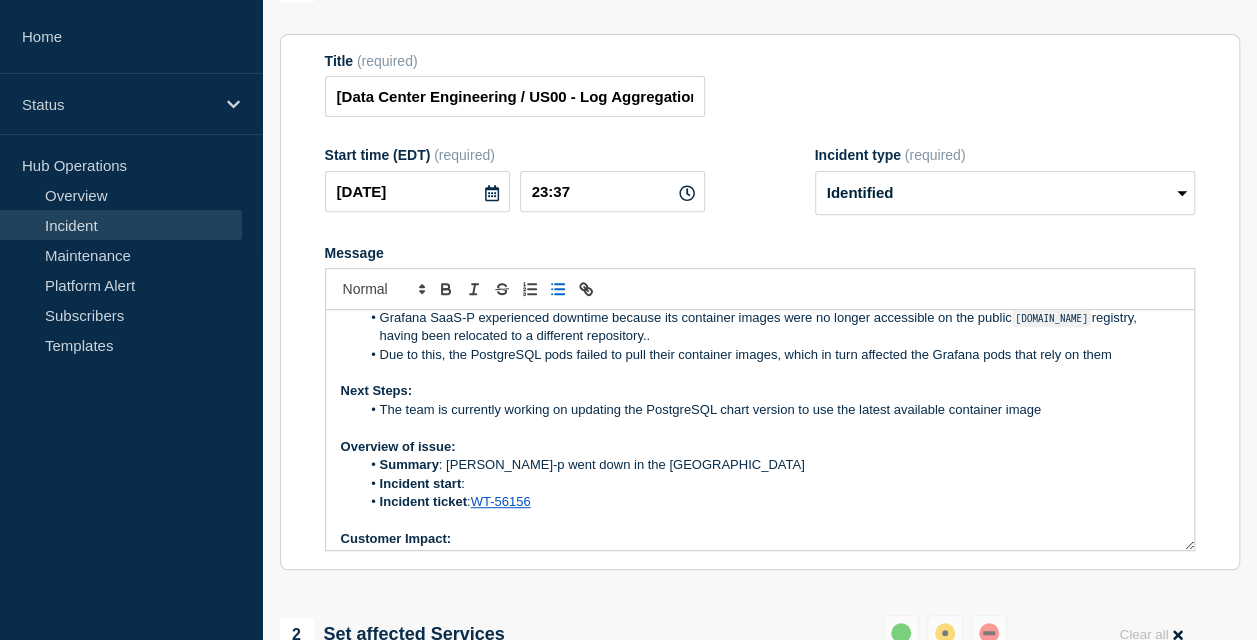 drag, startPoint x: 378, startPoint y: 375, endPoint x: 1111, endPoint y: 416, distance: 734.14575 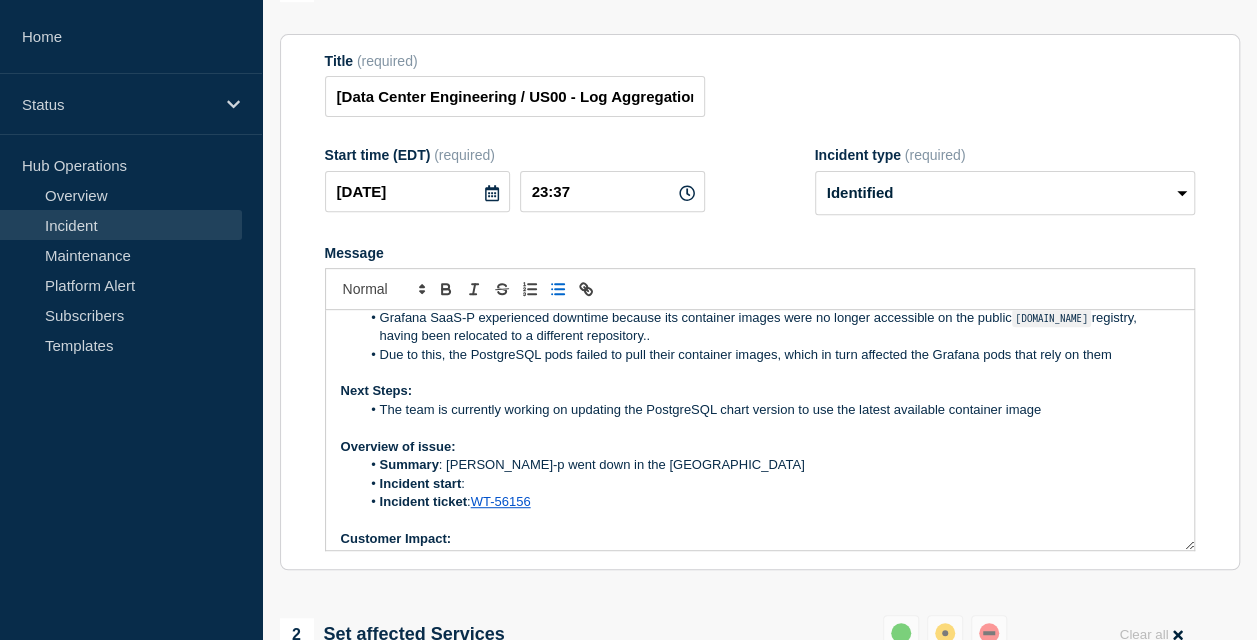 click on "Grafana SaaS-P experienced downtime because its container images were no longer accessible on the public  docker.io  registry, having been relocated to a different repository..  Due to this, the PostgreSQL pods failed to pull their container images, which in turn affected the Grafana pods that rely on them" at bounding box center [760, 336] 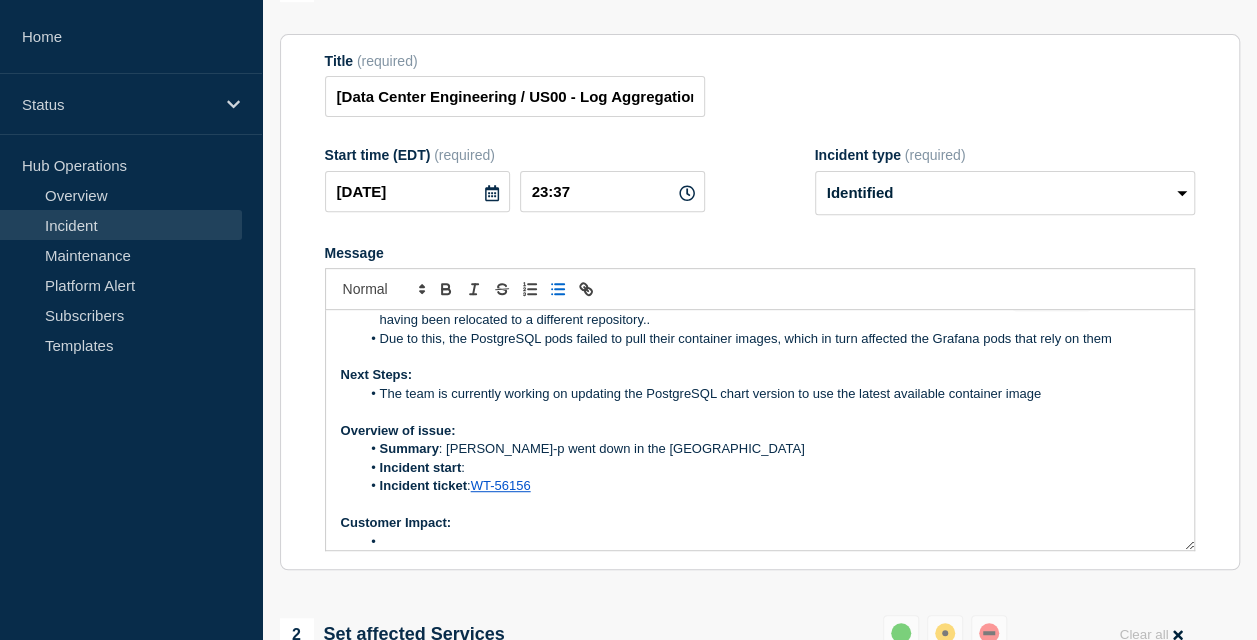 scroll, scrollTop: 49, scrollLeft: 0, axis: vertical 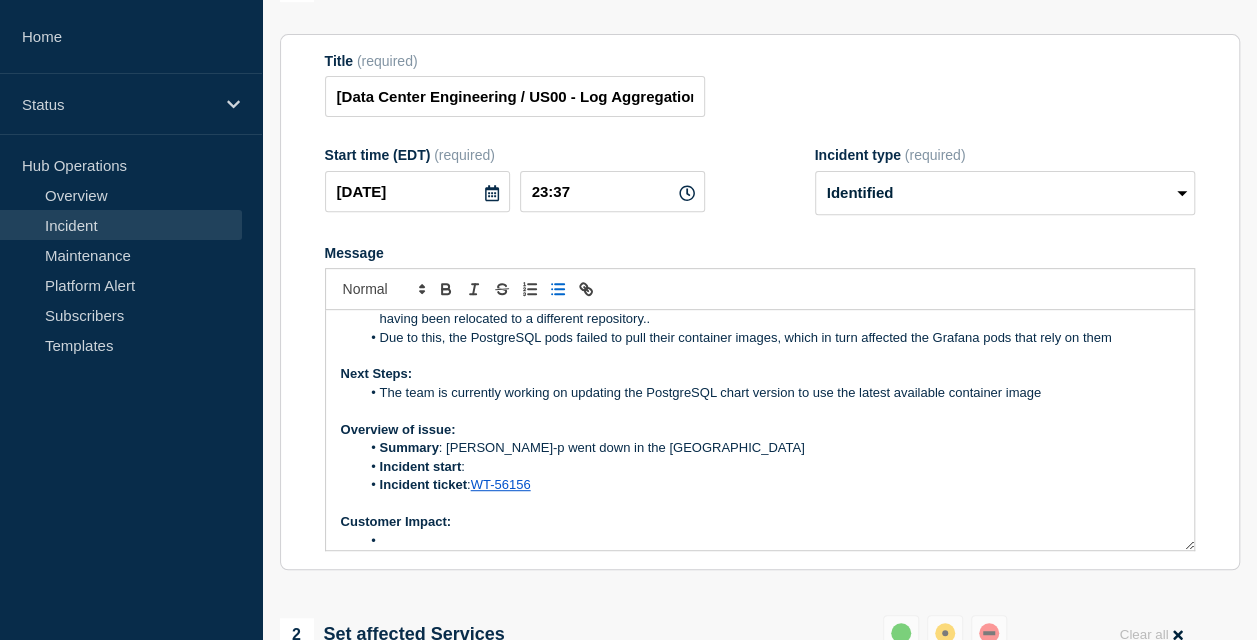 click on "Incident start :" at bounding box center [769, 467] 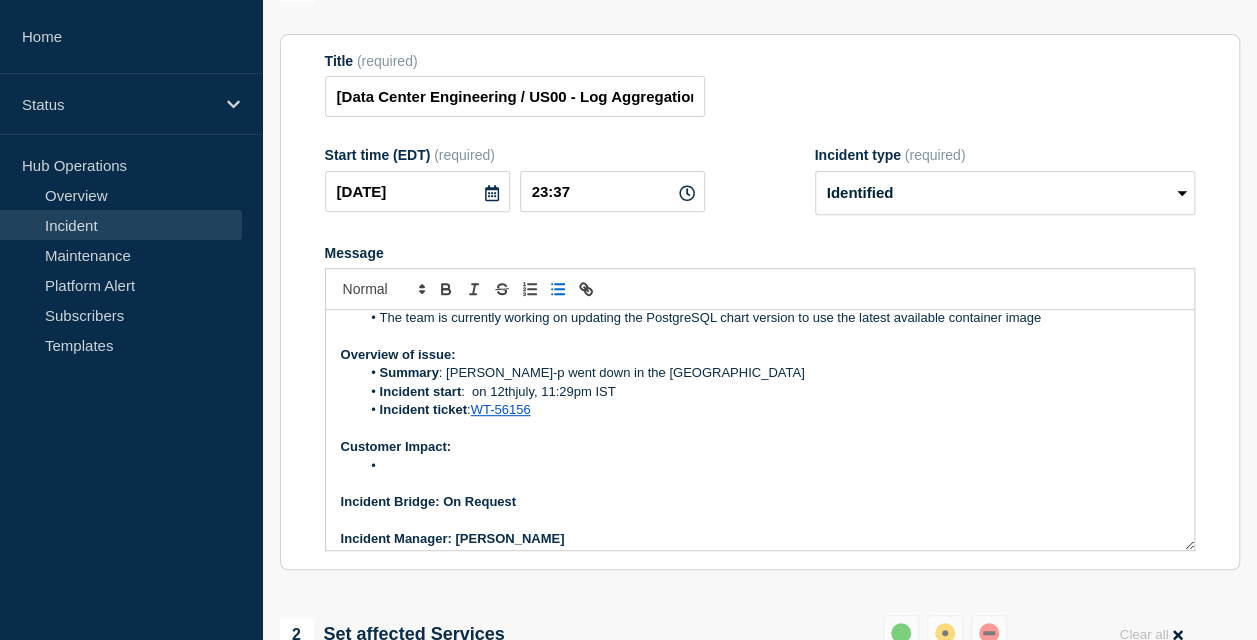 scroll, scrollTop: 128, scrollLeft: 0, axis: vertical 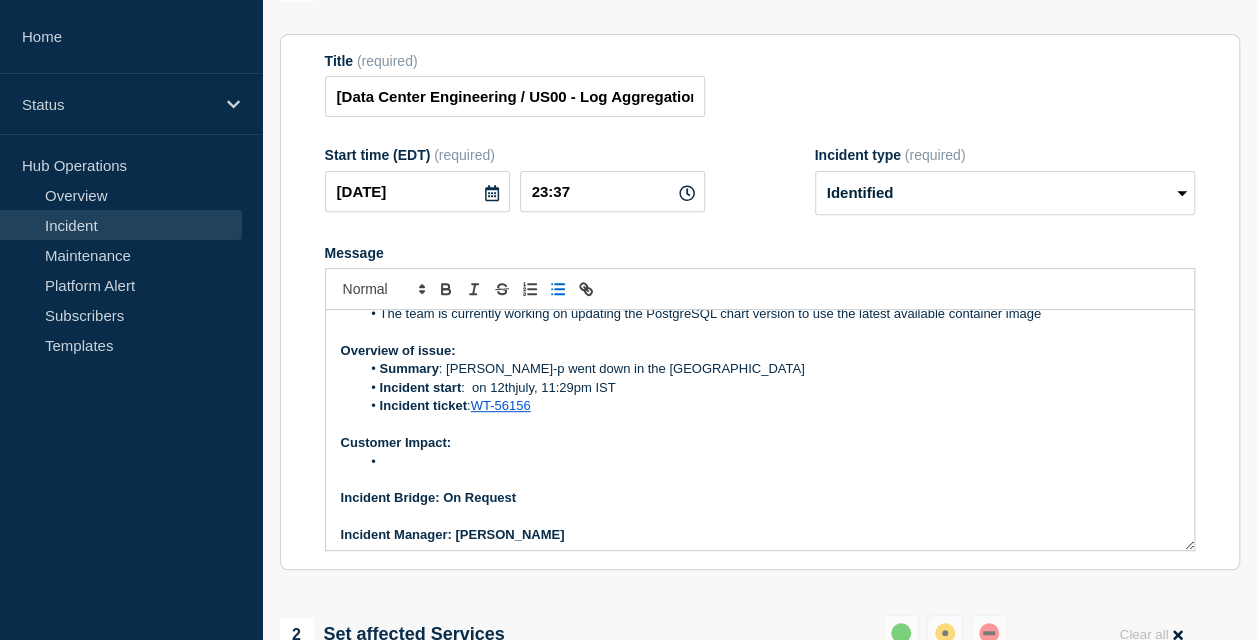 click at bounding box center [769, 462] 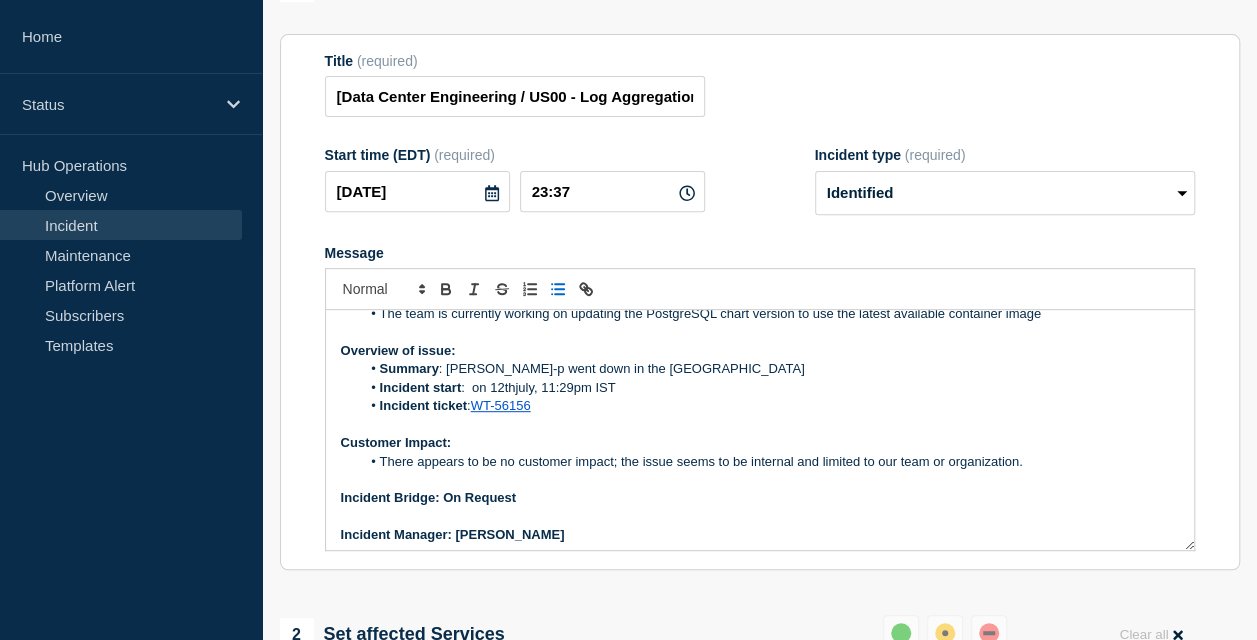 click on "There appears to be no customer impact; the issue seems to be internal and limited to our team or organization." at bounding box center (769, 462) 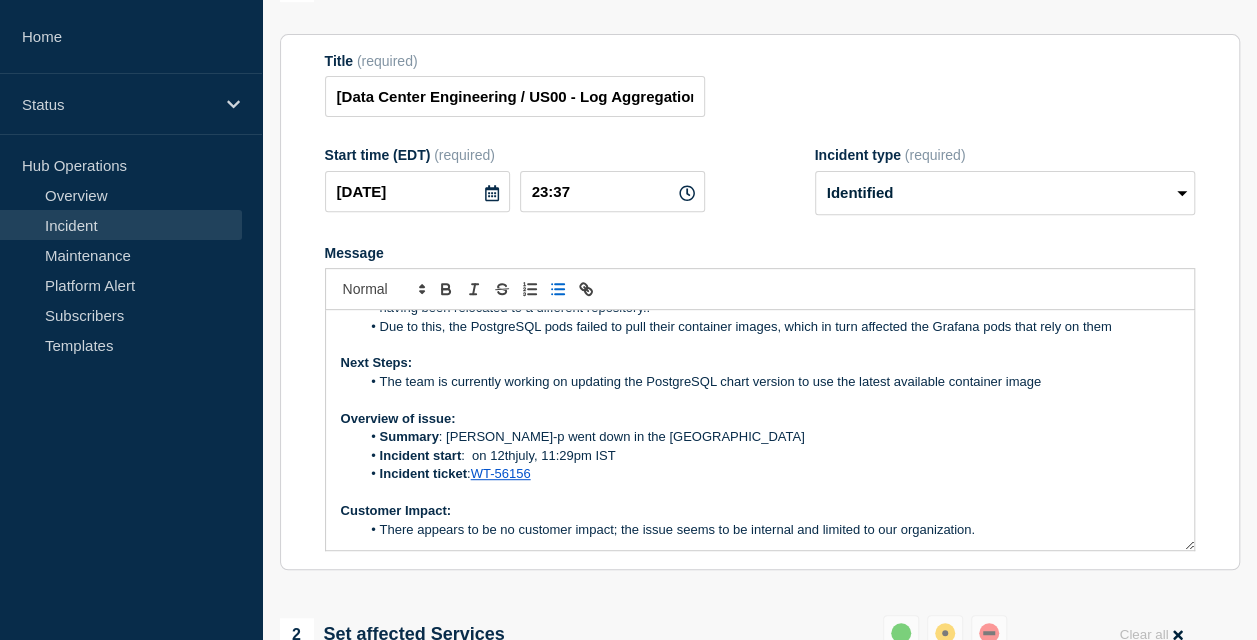 scroll, scrollTop: 0, scrollLeft: 0, axis: both 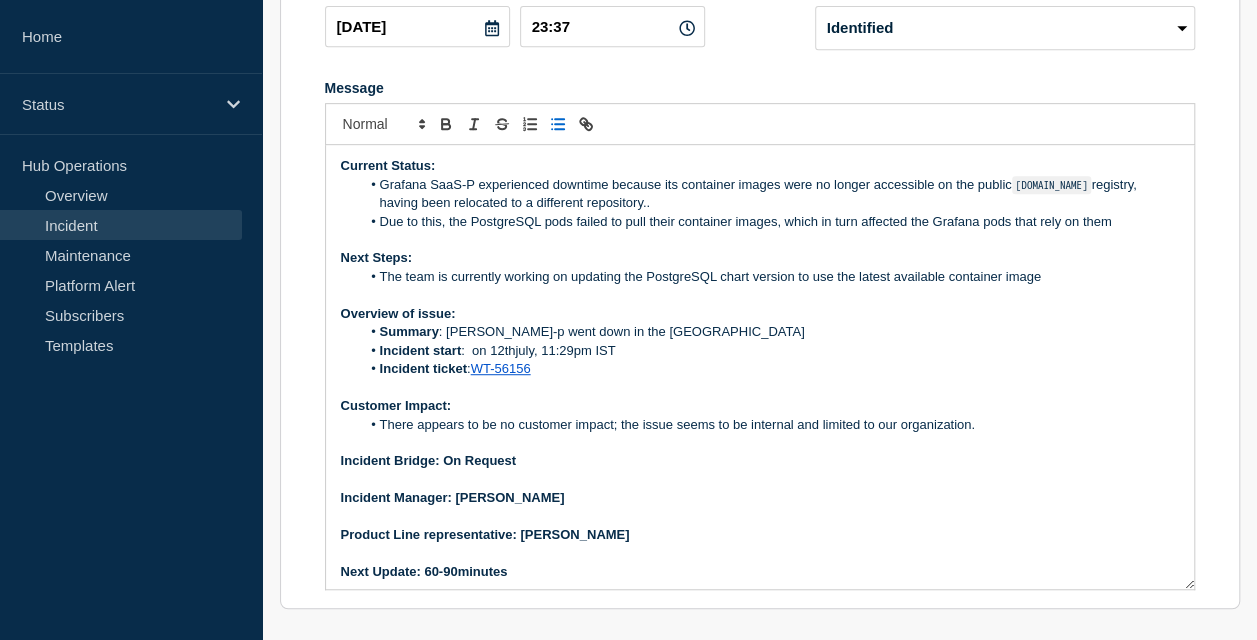 drag, startPoint x: 1188, startPoint y: 436, endPoint x: 1213, endPoint y: 641, distance: 206.51877 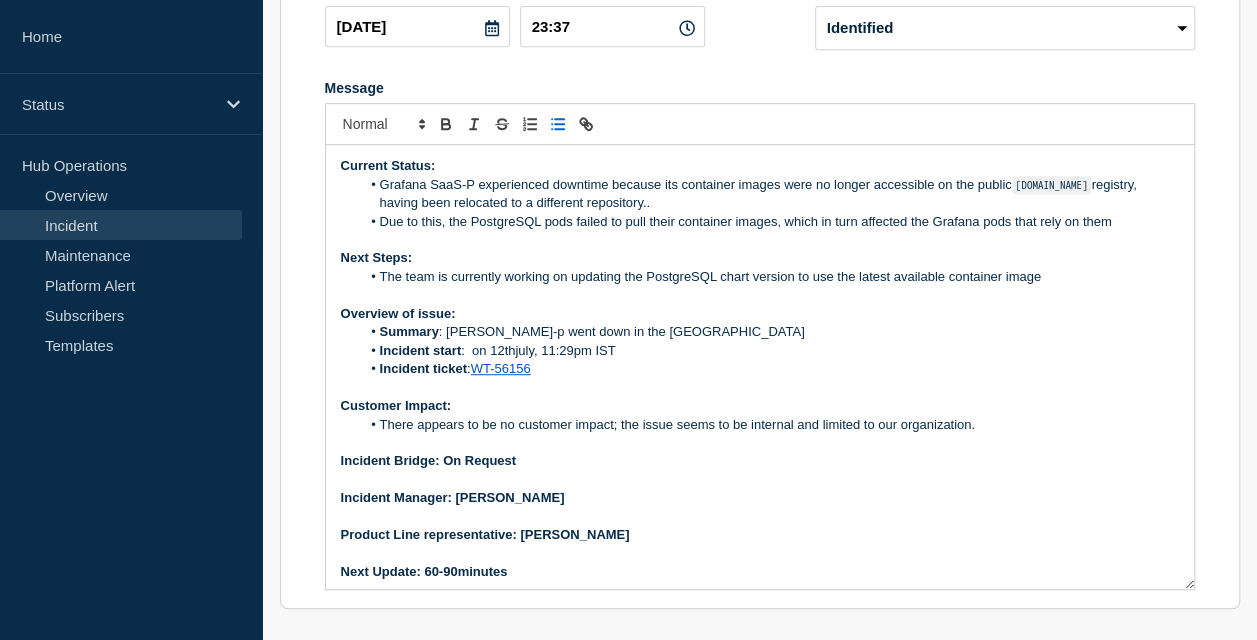 click on "Home Status Hub Operations Overview  Incident  Maintenance  Platform Alert  Subscribers  Templates  Status Primary Hub View Status Page  Bottomline Technologies  kuldeep.singh@bottomline.com Update incident: [Data Center Engineering / US00 - Log Aggregation & Tracing] | Severity: 1 | Summary: Grafana Saas-p went down in the US00 Data Center [Incident] General use template - Investigating, Identified & Monitoring Cancel 1  Provide details  Title  (required) [Data Center Engineering / US00 - Log Aggregation & Tracing] | Severity: 1 | Summary: Grafana Saas-p went down in the US00 Data Center Start time (EDT)  (required) 2025-07-12 23:37 Incident type  (required) Select option Investigating Identified Monitoring Resolved Message  Current Status: Grafana SaaS-P experienced downtime because its container images were no longer accessible on the public  docker.io  registry, having been relocated to a different repository.. Next Steps: Overview of issue:  Summary Incident start :  on 12thjuly, 11:29pm IST :  2" at bounding box center (628, -133) 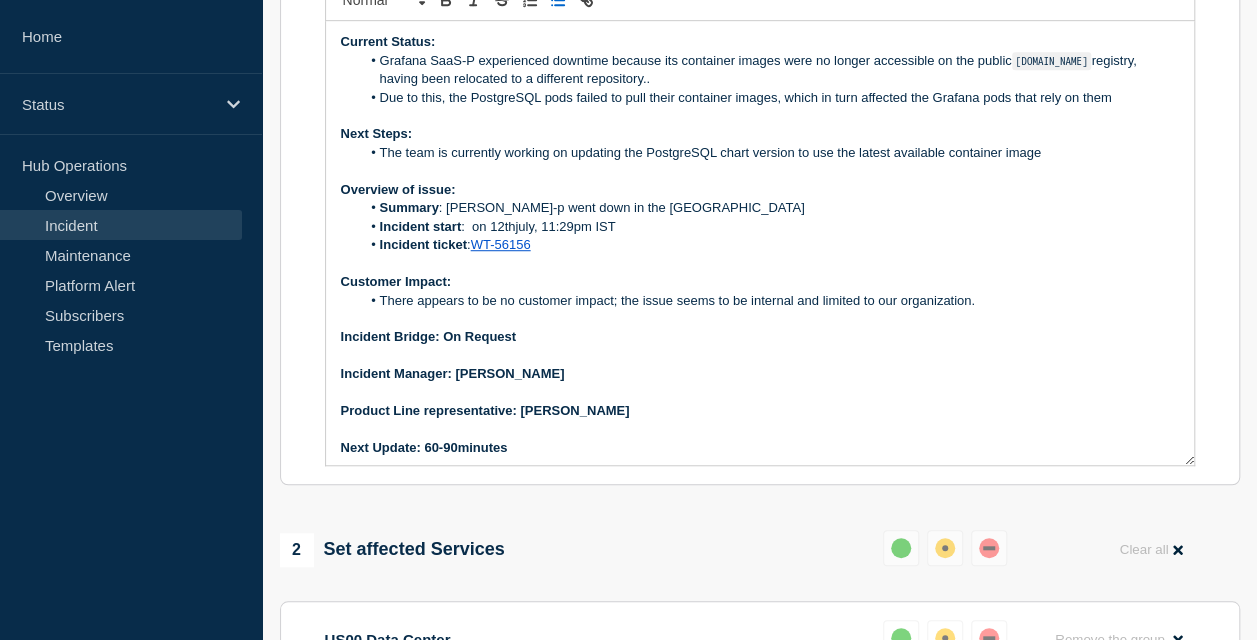 scroll, scrollTop: 578, scrollLeft: 0, axis: vertical 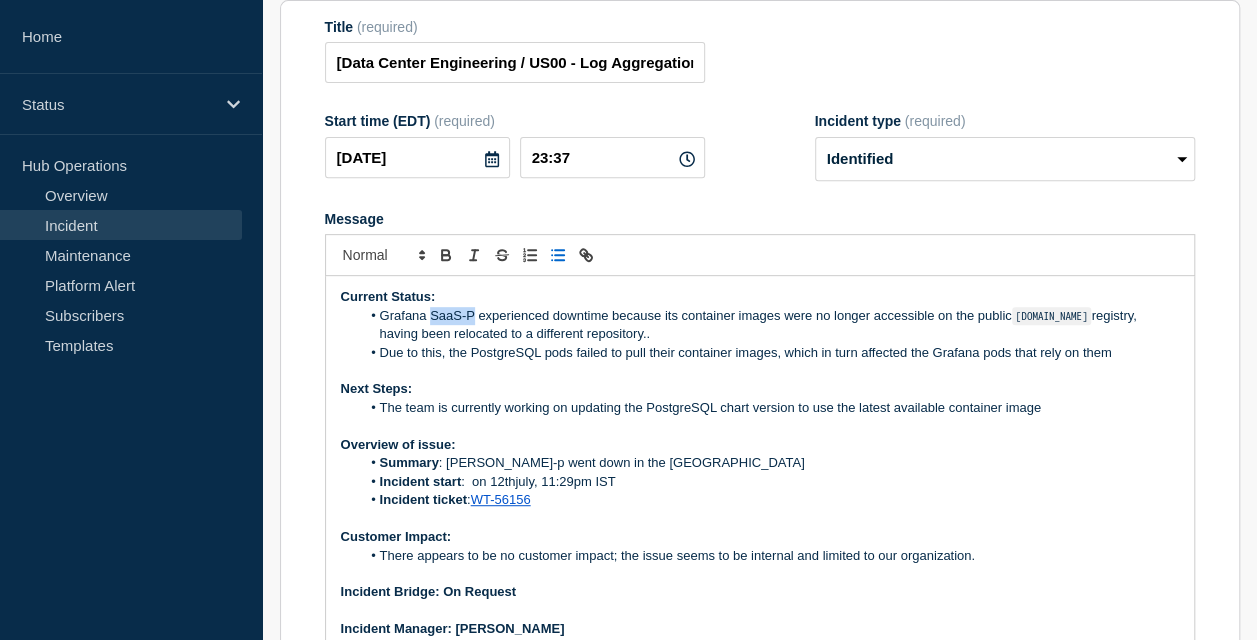 drag, startPoint x: 428, startPoint y: 372, endPoint x: 470, endPoint y: 371, distance: 42.0119 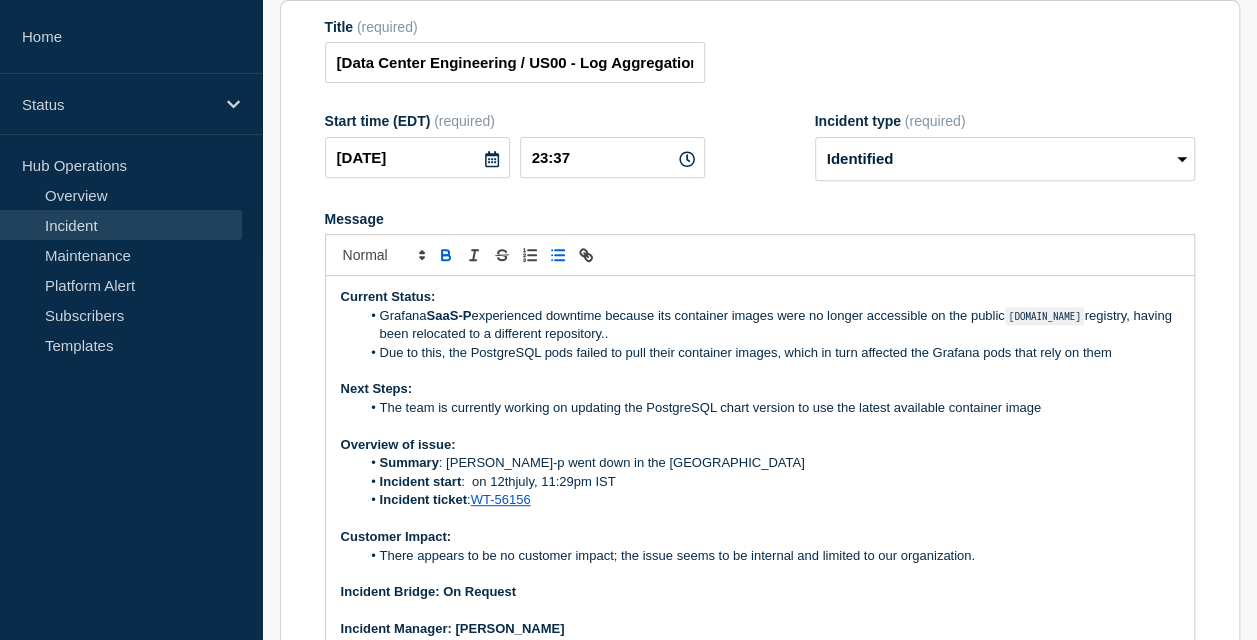 scroll, scrollTop: 4, scrollLeft: 0, axis: vertical 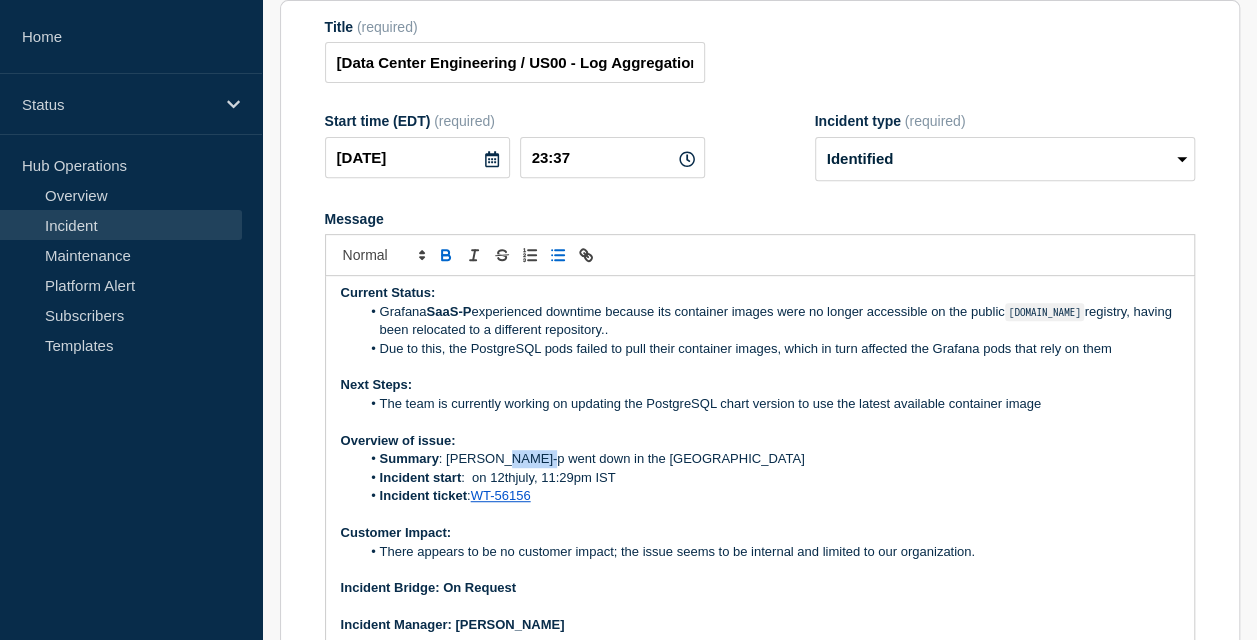 drag, startPoint x: 496, startPoint y: 515, endPoint x: 534, endPoint y: 515, distance: 38 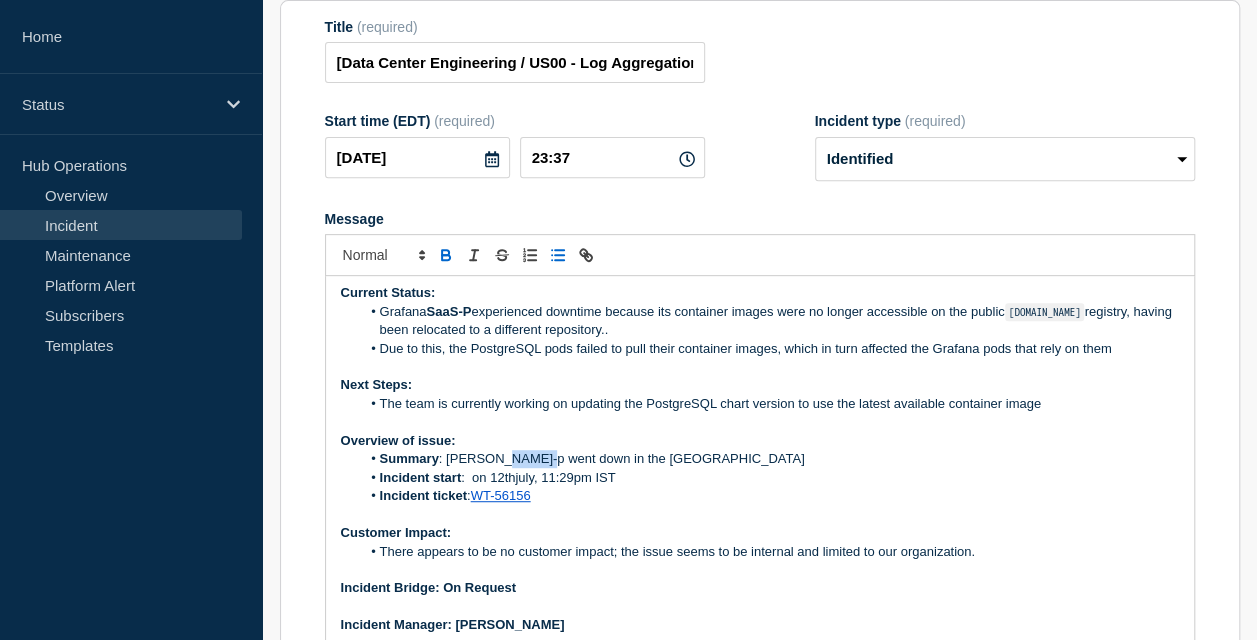 click on "Summary : Grafana Saas-p went down in the US00 Data Center" at bounding box center [769, 459] 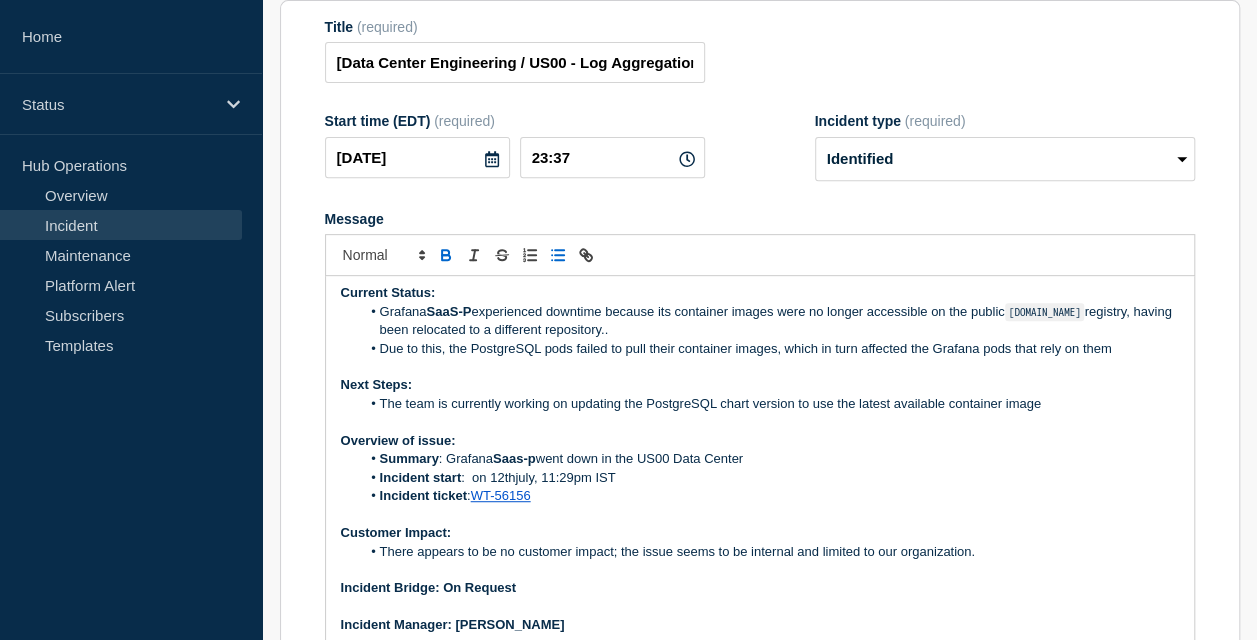 click on "Saas-p" at bounding box center (514, 458) 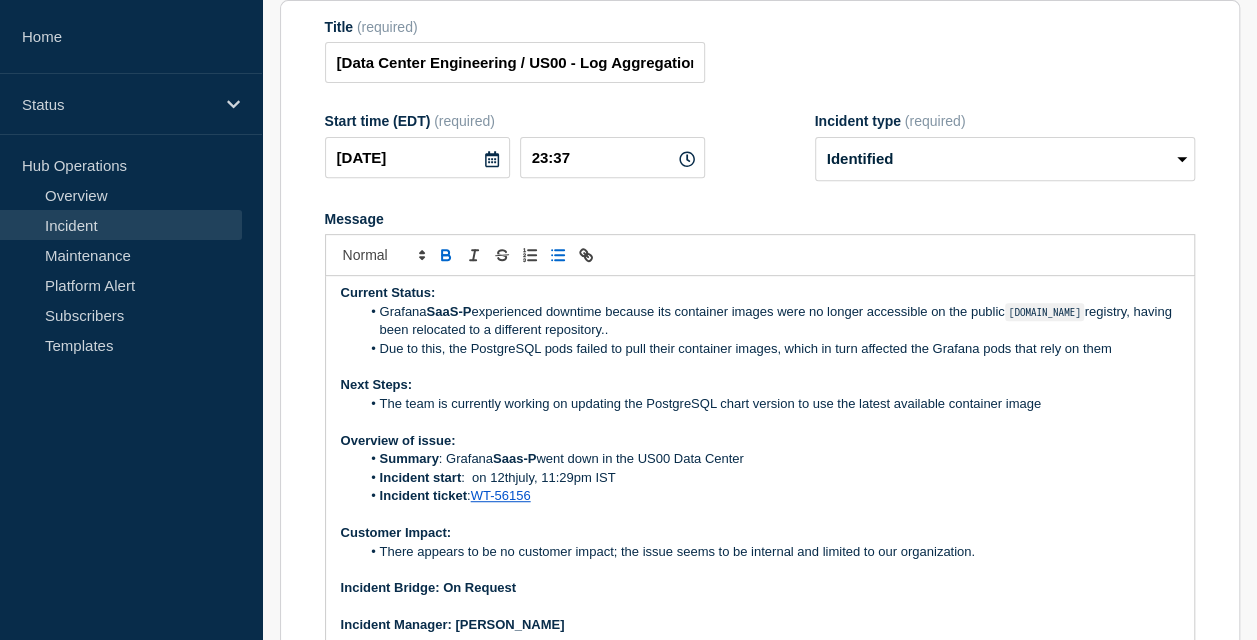 click on "Saas-P" at bounding box center (514, 458) 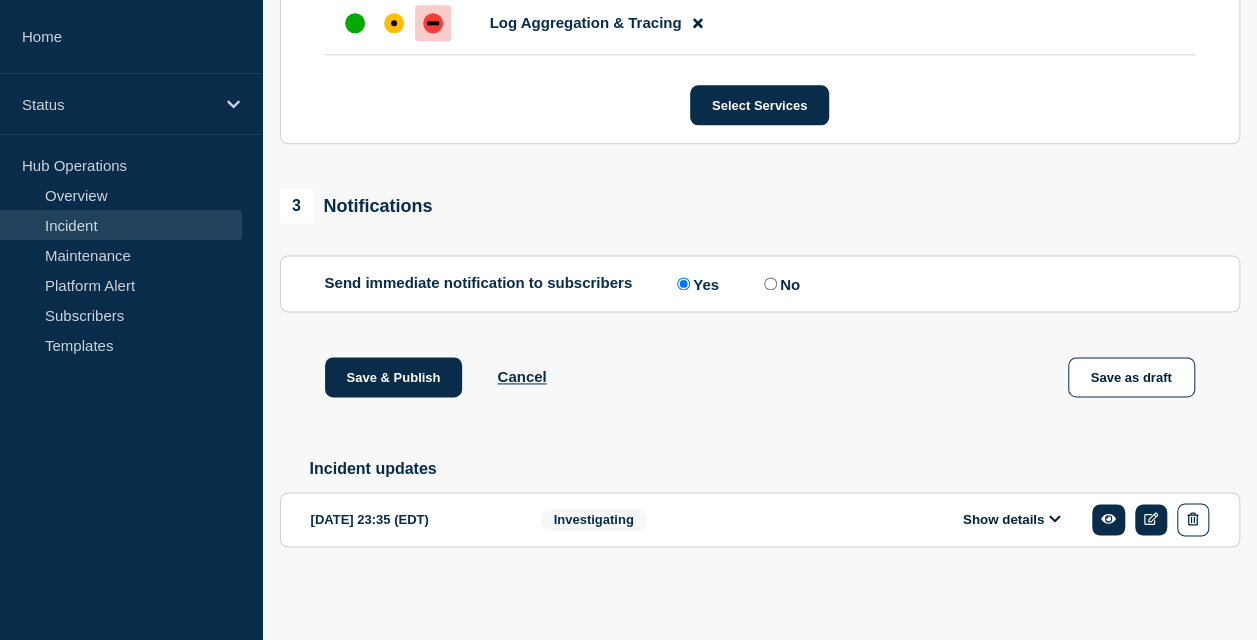 scroll, scrollTop: 1284, scrollLeft: 0, axis: vertical 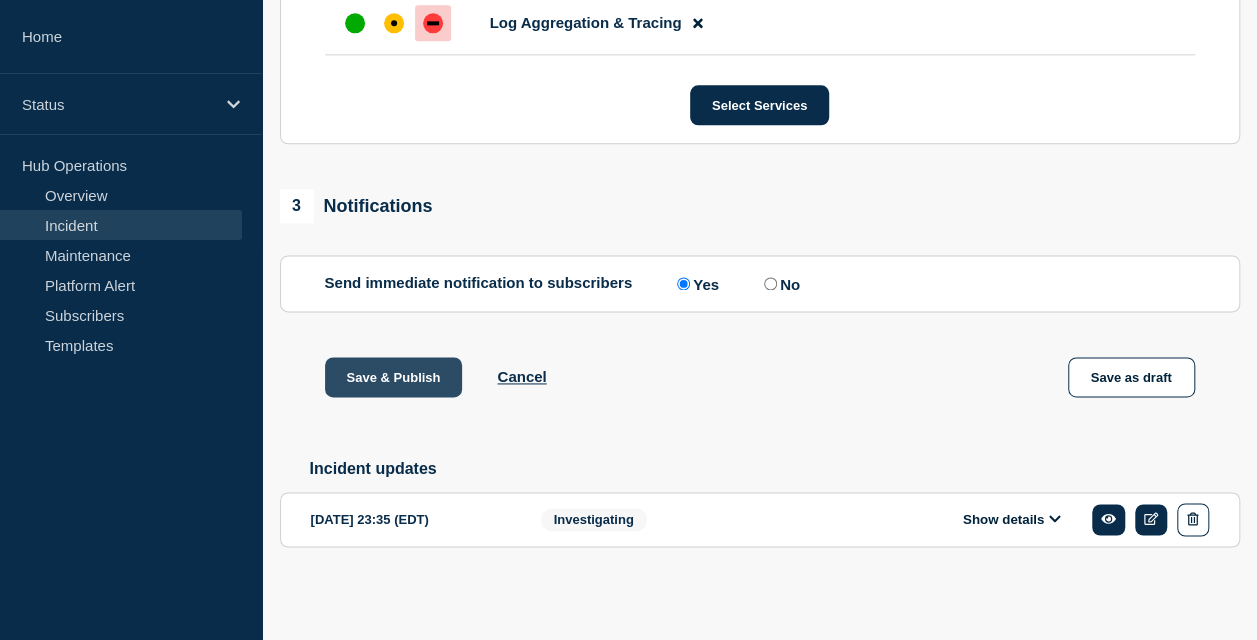 click on "Save & Publish" at bounding box center (394, 377) 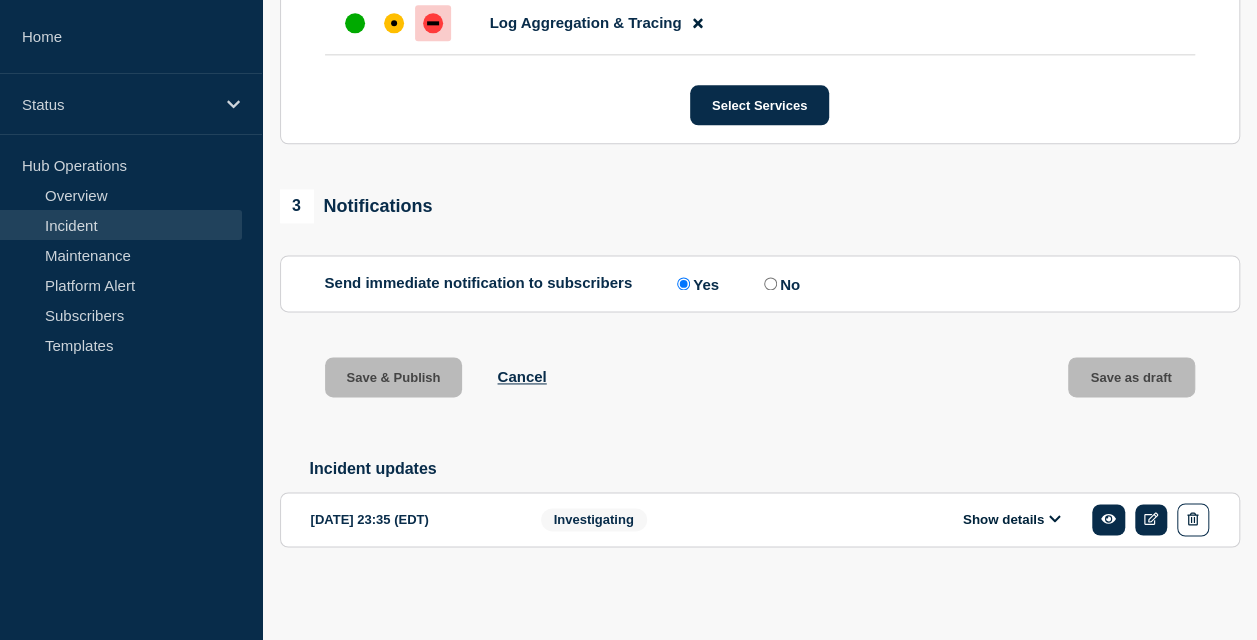 scroll, scrollTop: 0, scrollLeft: 0, axis: both 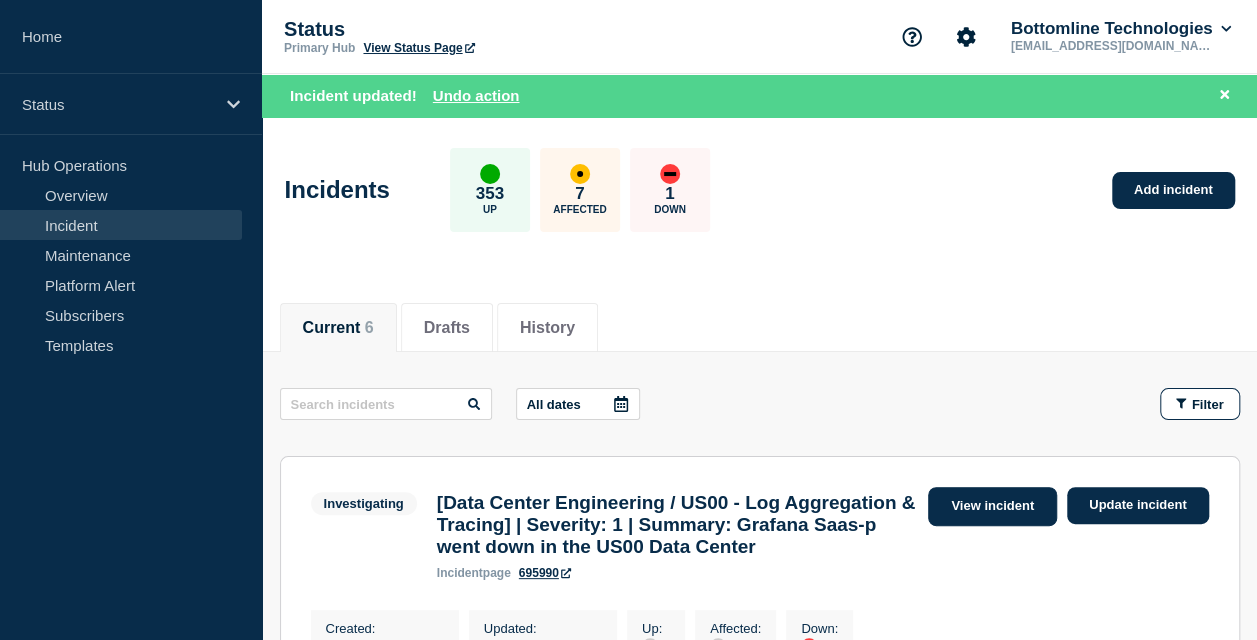 click on "View incident" at bounding box center (992, 506) 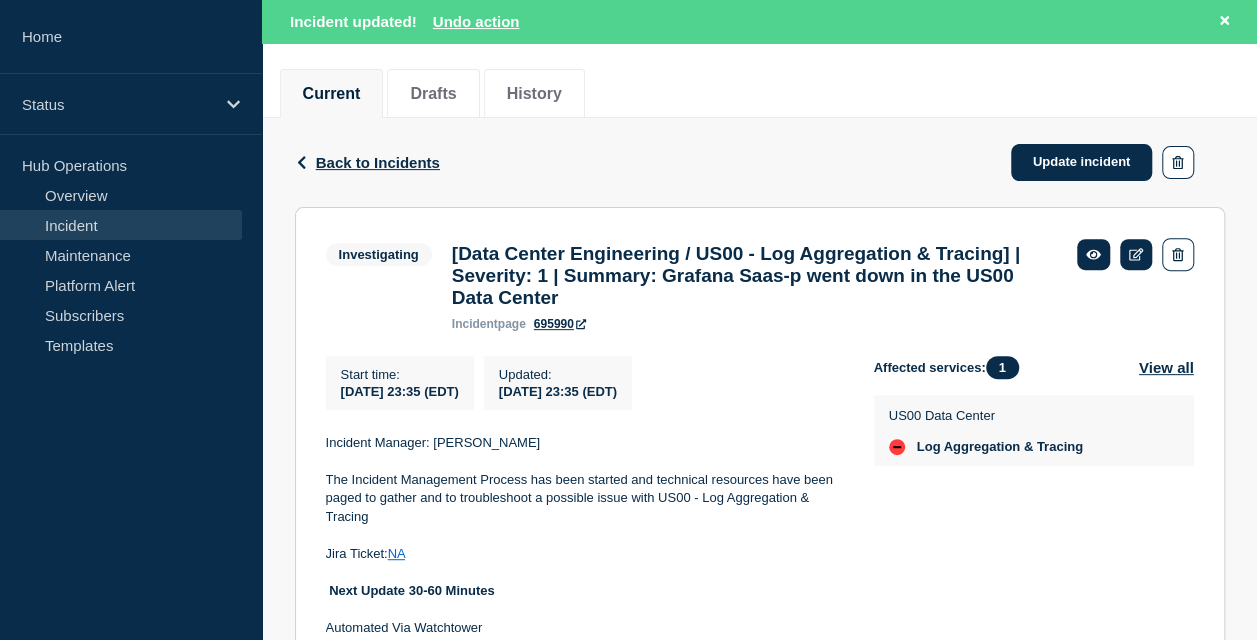 scroll, scrollTop: 338, scrollLeft: 0, axis: vertical 